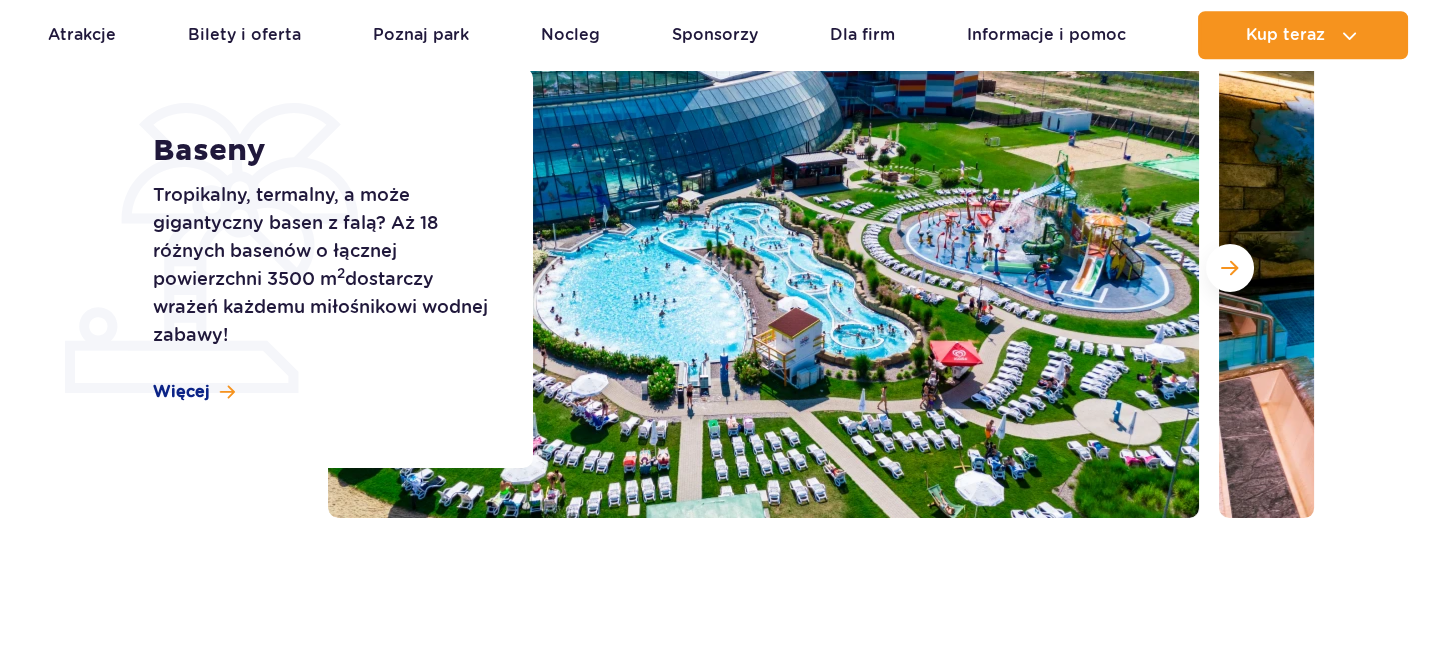 scroll, scrollTop: 331, scrollLeft: 0, axis: vertical 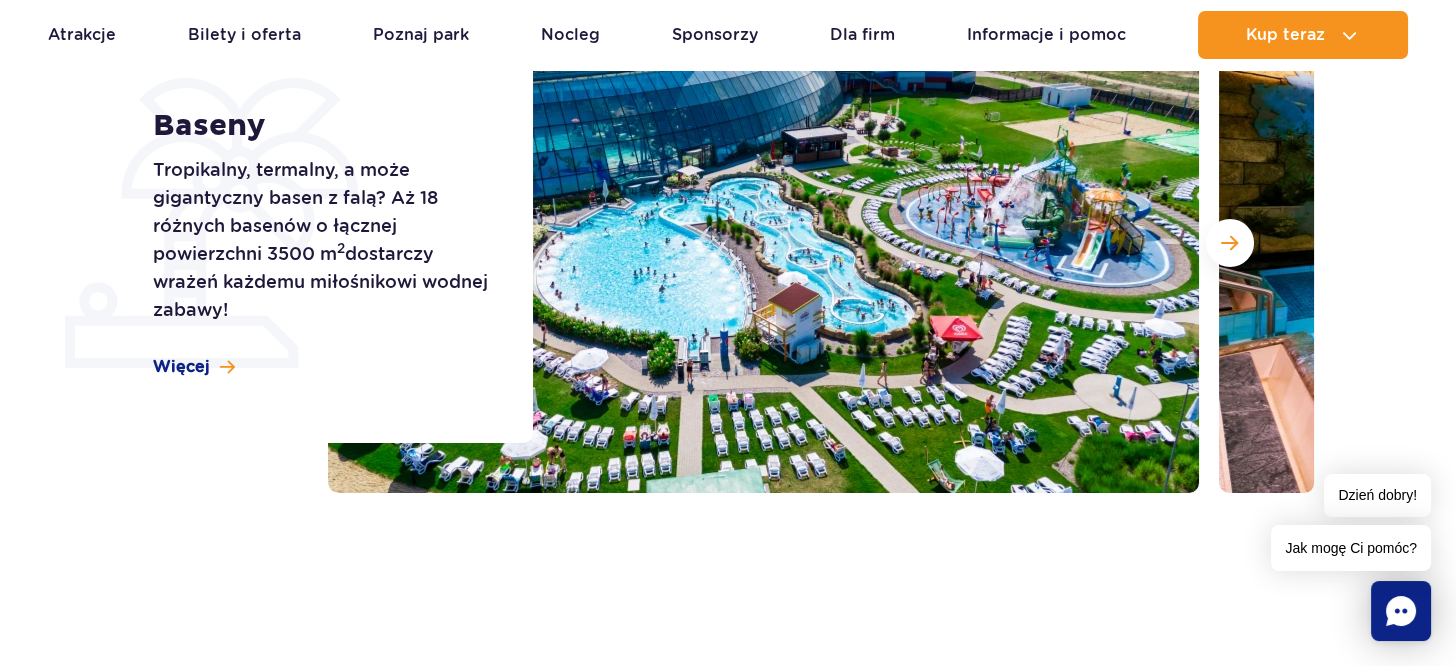 click at bounding box center [763, 243] 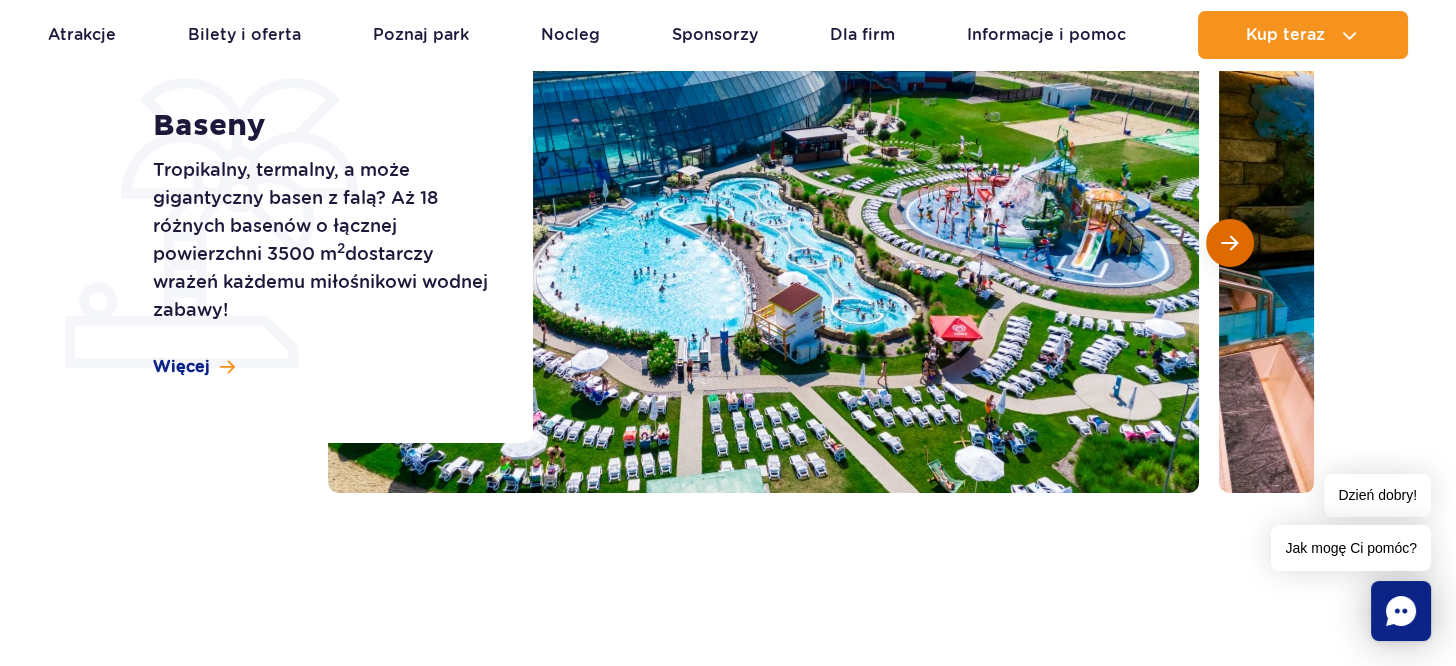 click at bounding box center [1229, 243] 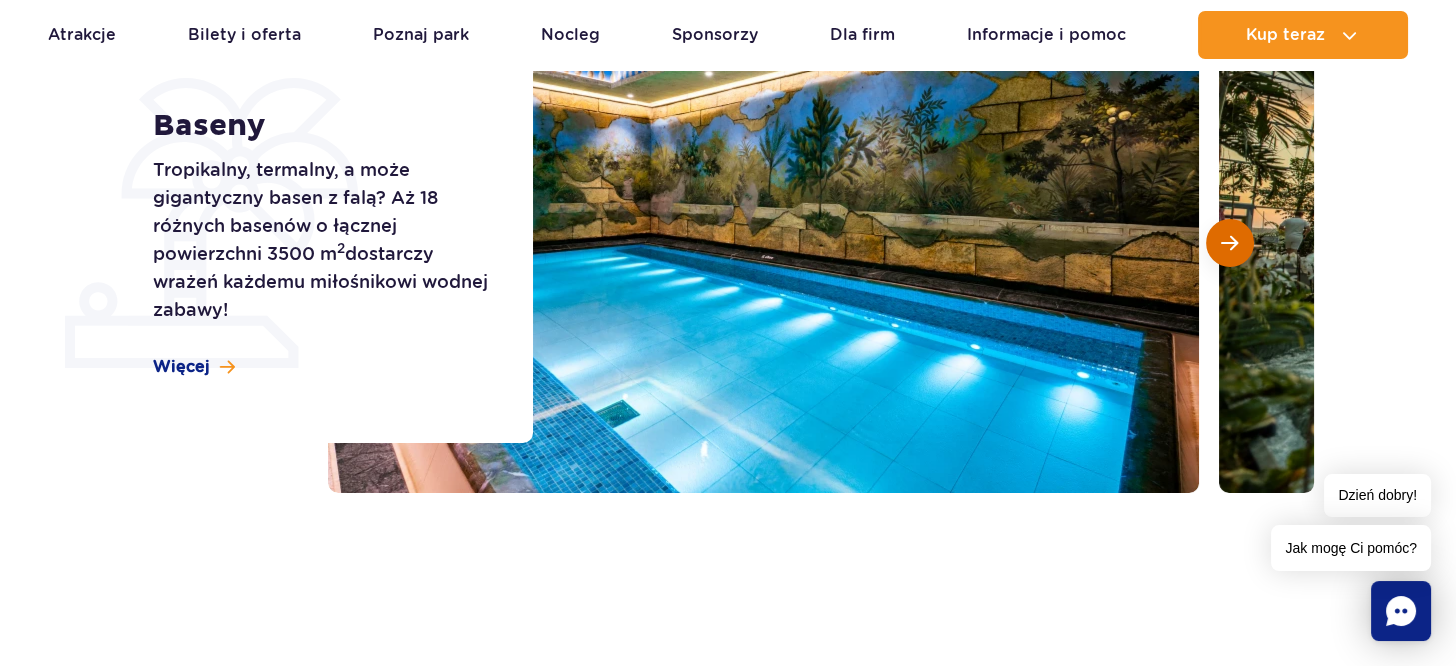 click at bounding box center (1229, 243) 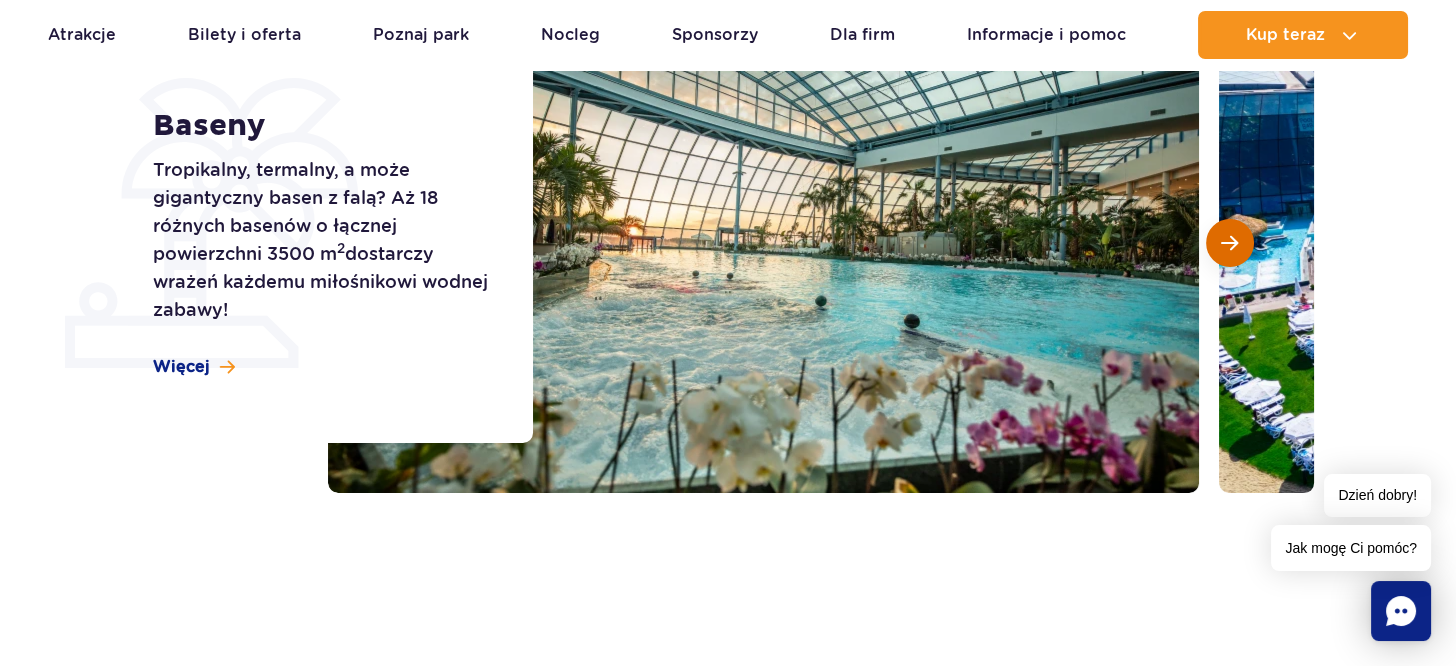 click at bounding box center [1229, 243] 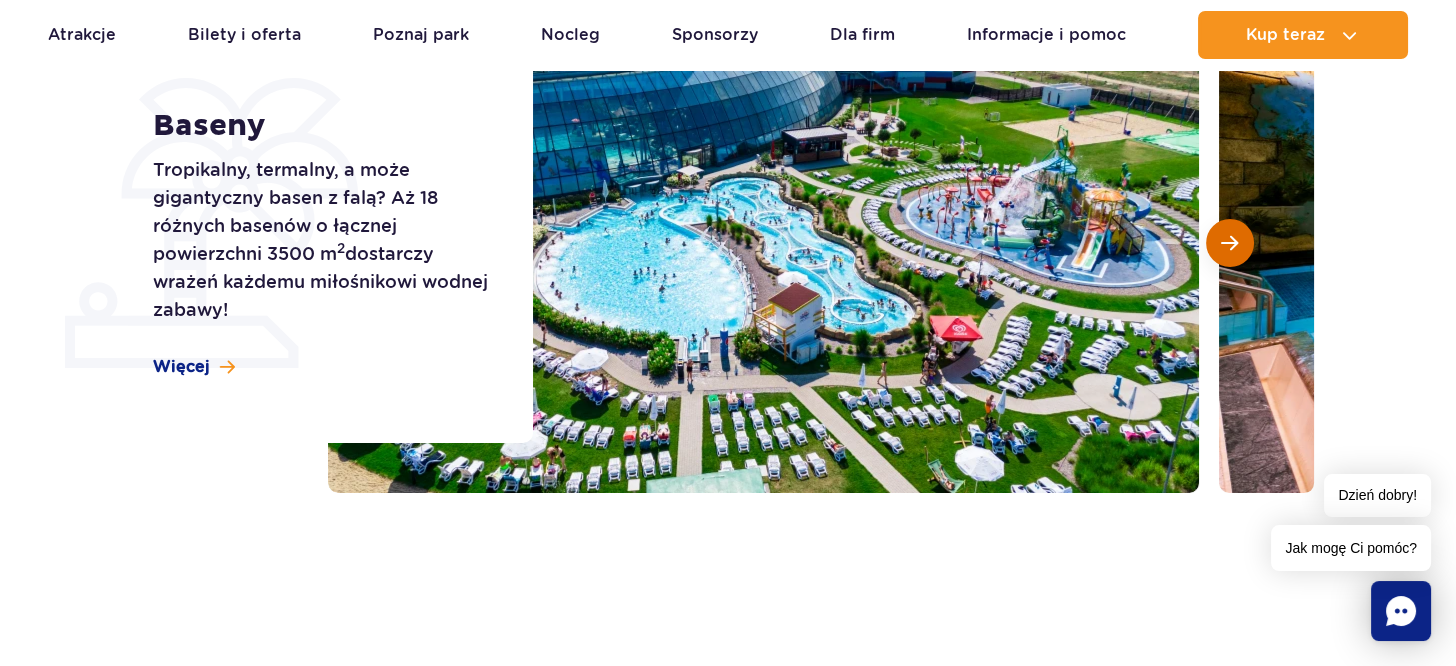 click at bounding box center (1229, 243) 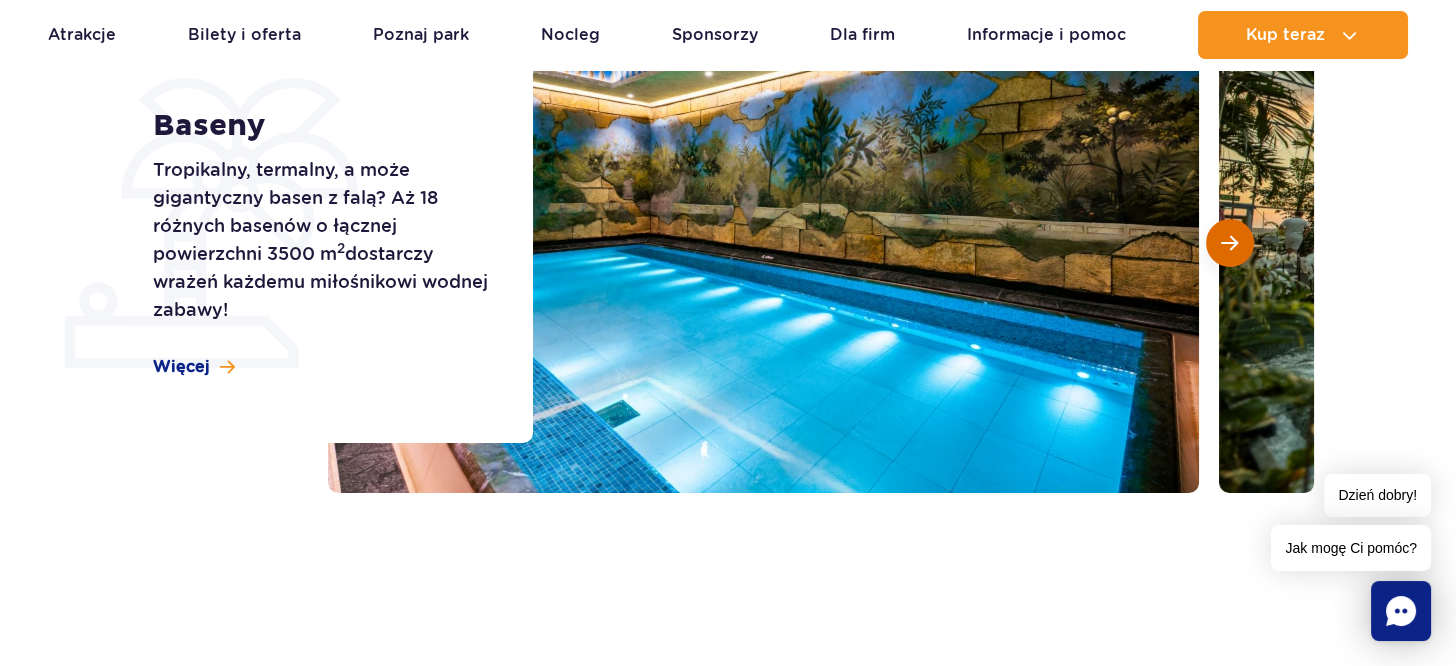 click at bounding box center (1229, 243) 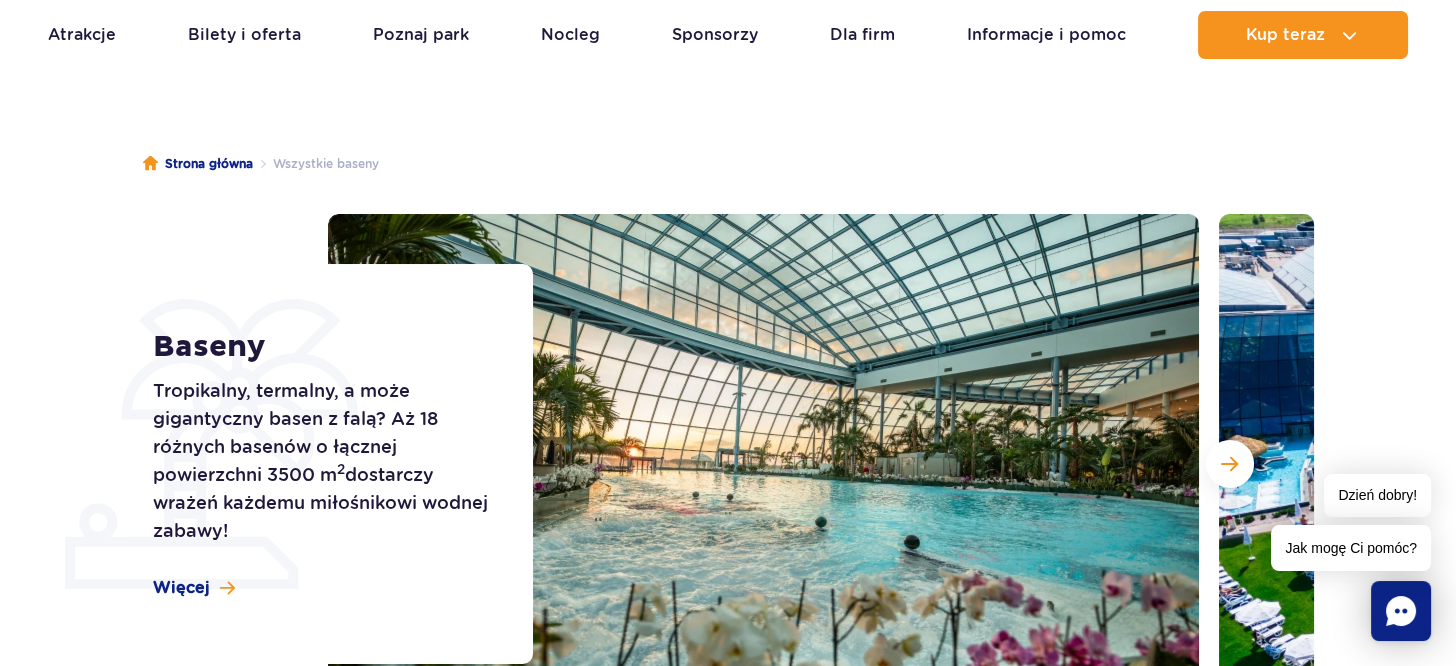 scroll, scrollTop: 0, scrollLeft: 0, axis: both 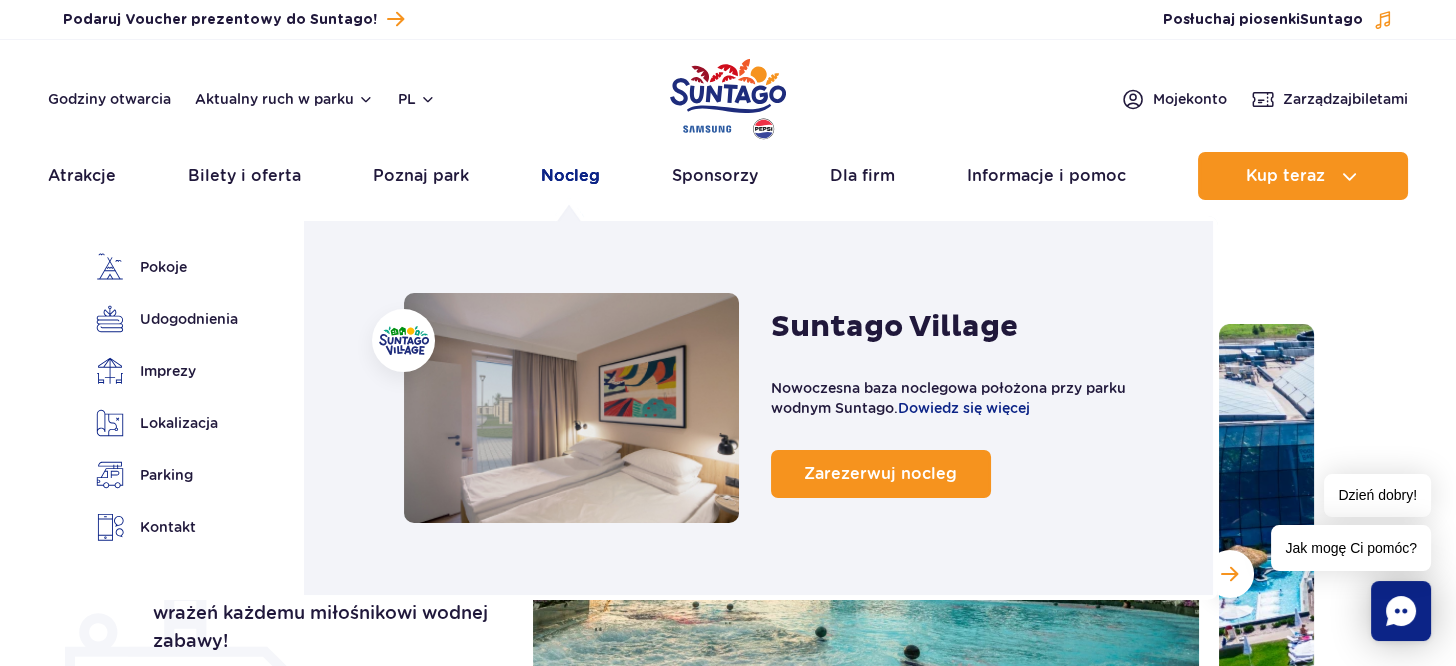 click on "Nocleg" at bounding box center [570, 176] 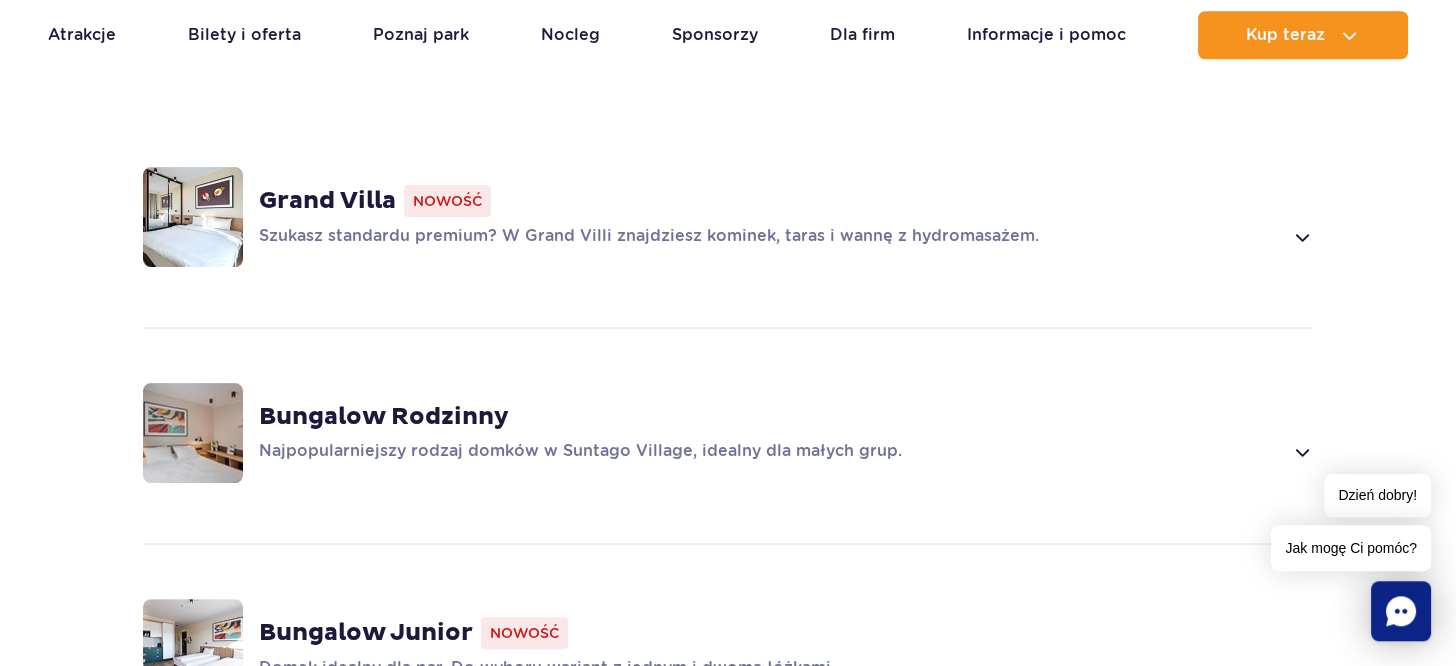 scroll, scrollTop: 1545, scrollLeft: 0, axis: vertical 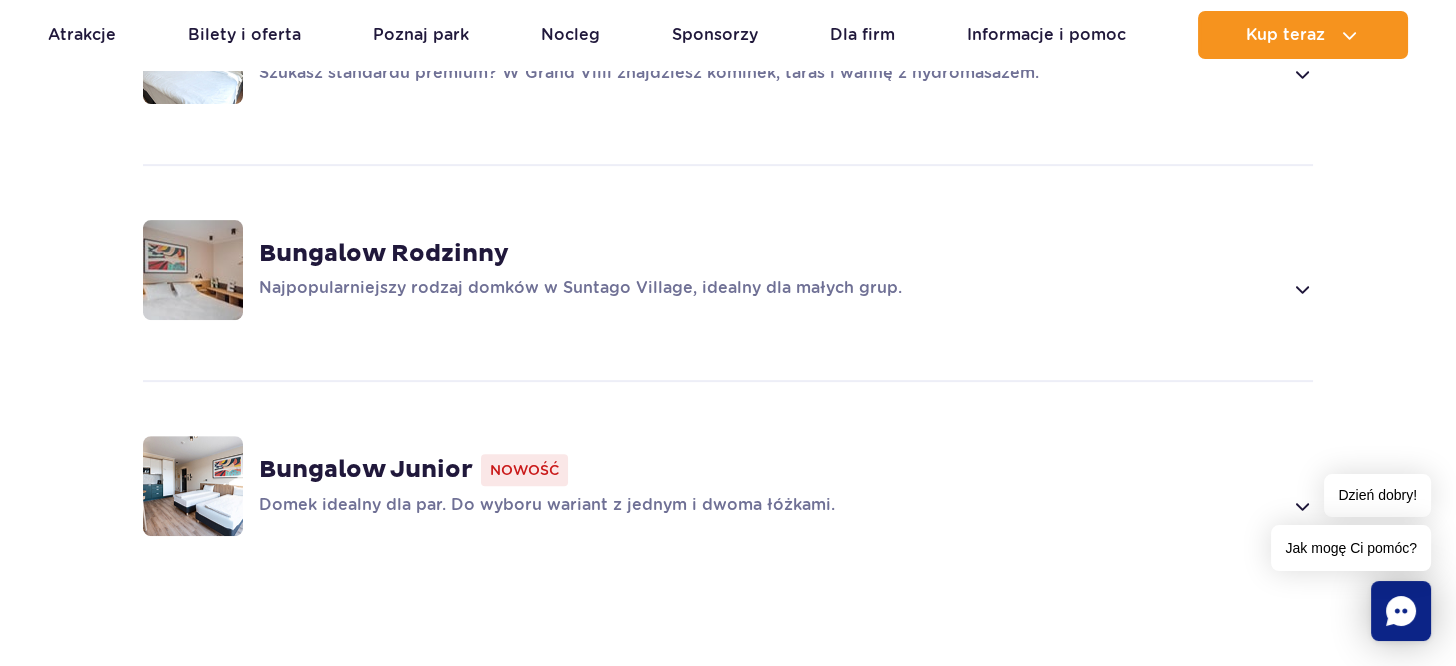 click at bounding box center [1301, 289] 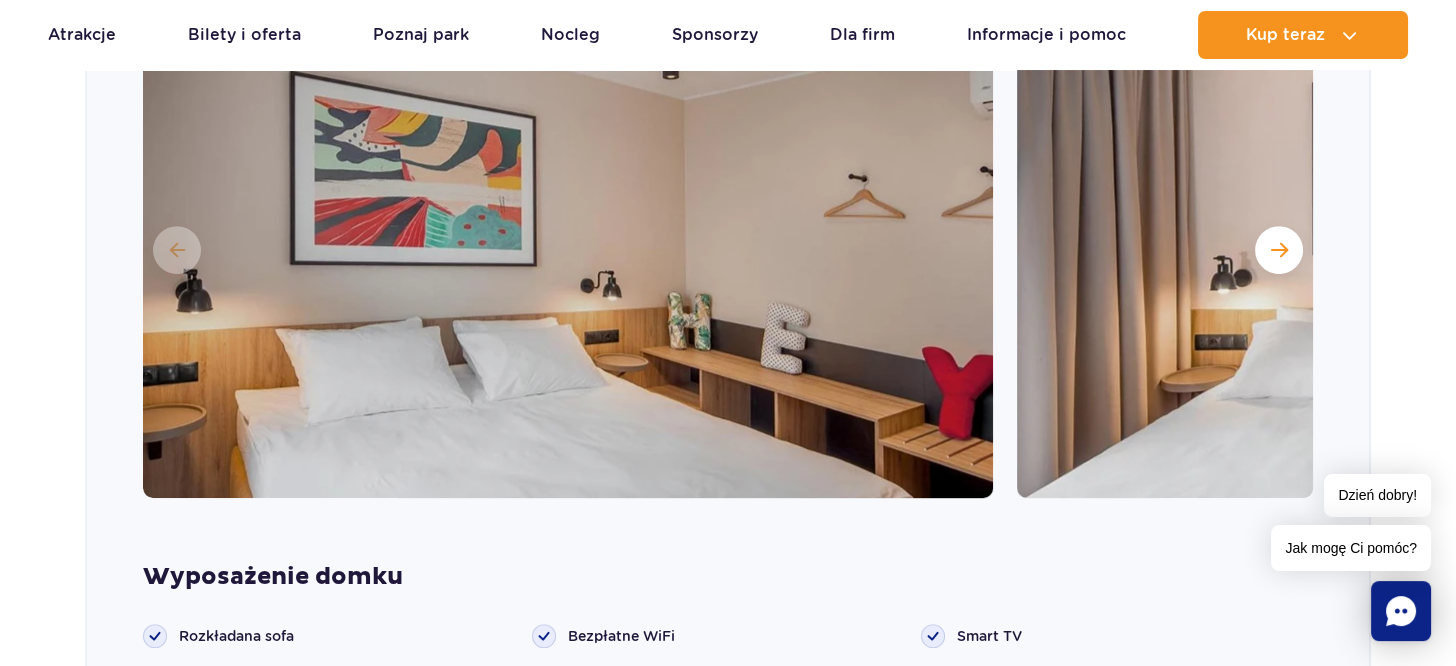 scroll, scrollTop: 1946, scrollLeft: 0, axis: vertical 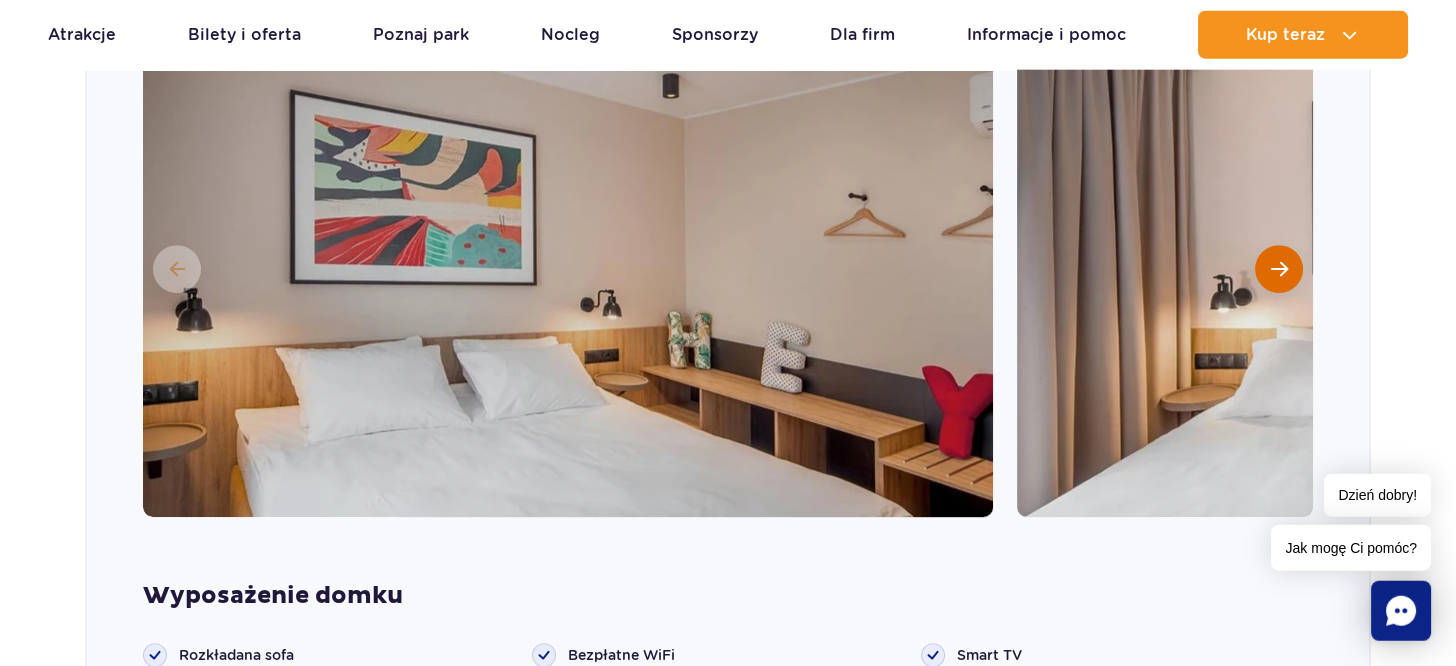 click at bounding box center (1279, 269) 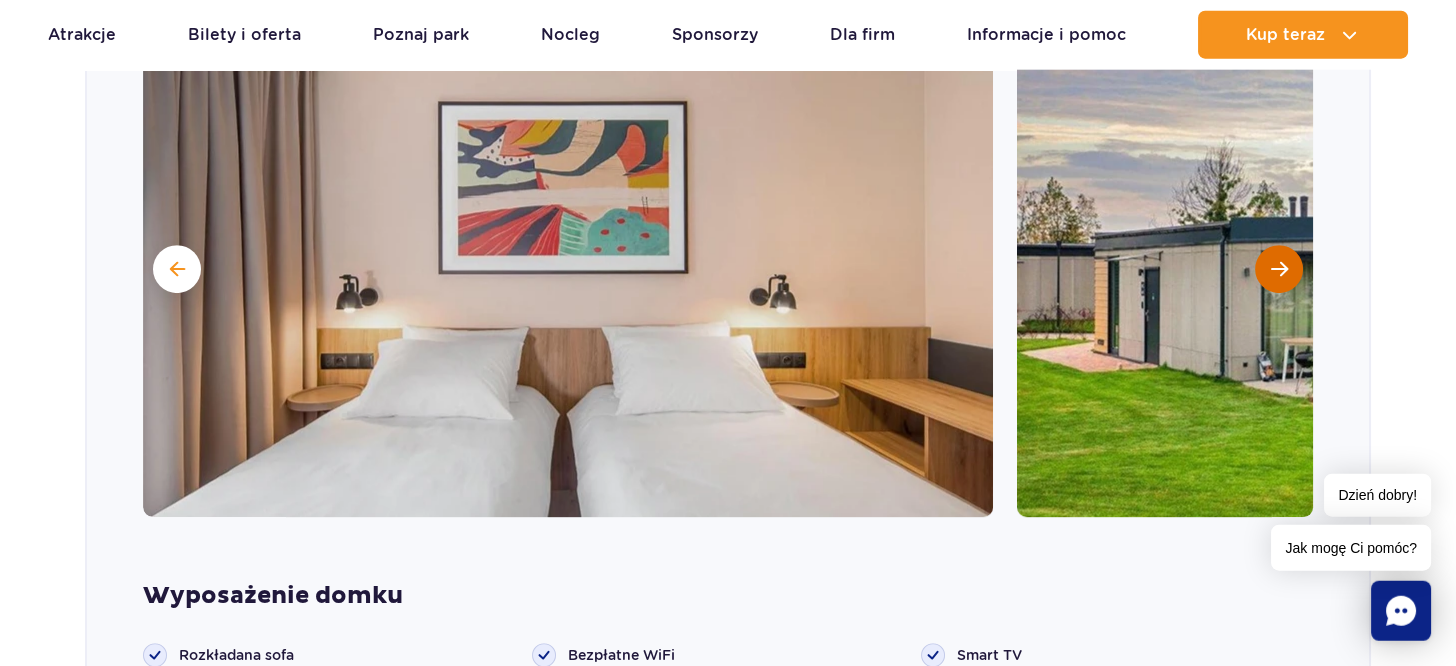 click at bounding box center (1279, 269) 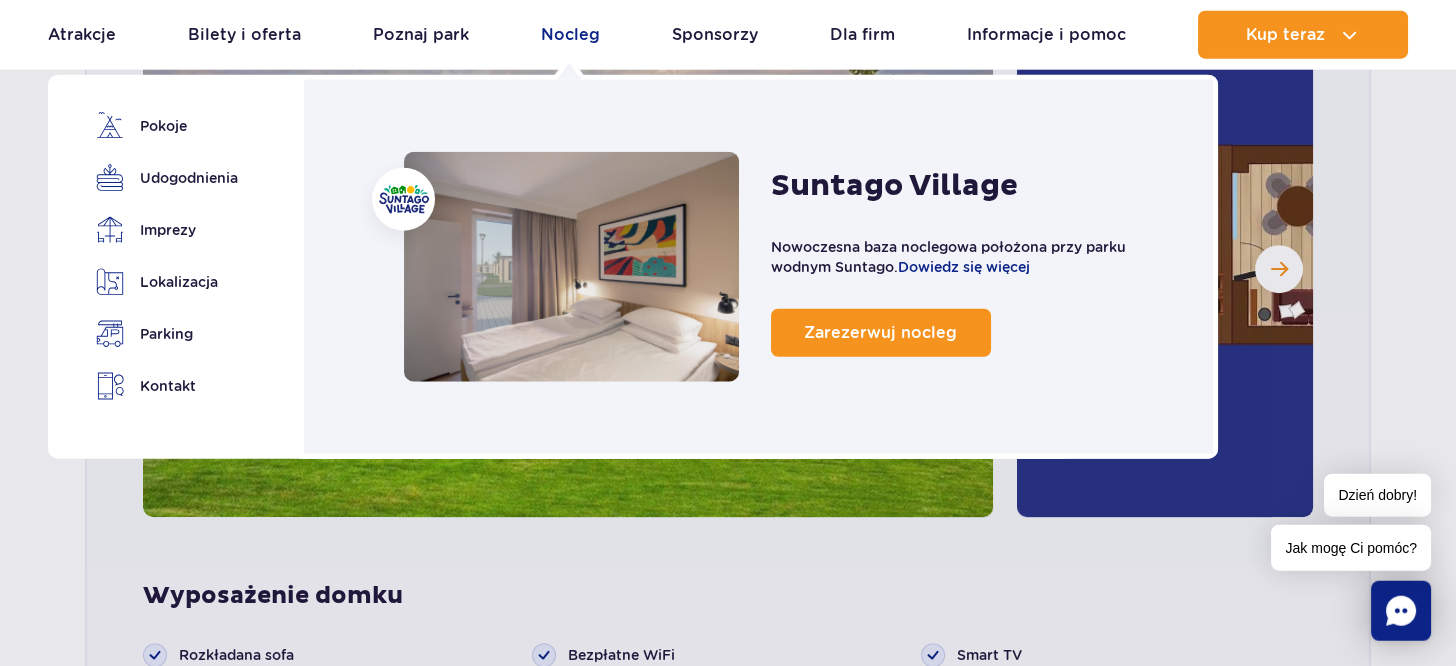click on "Nocleg" at bounding box center [570, 35] 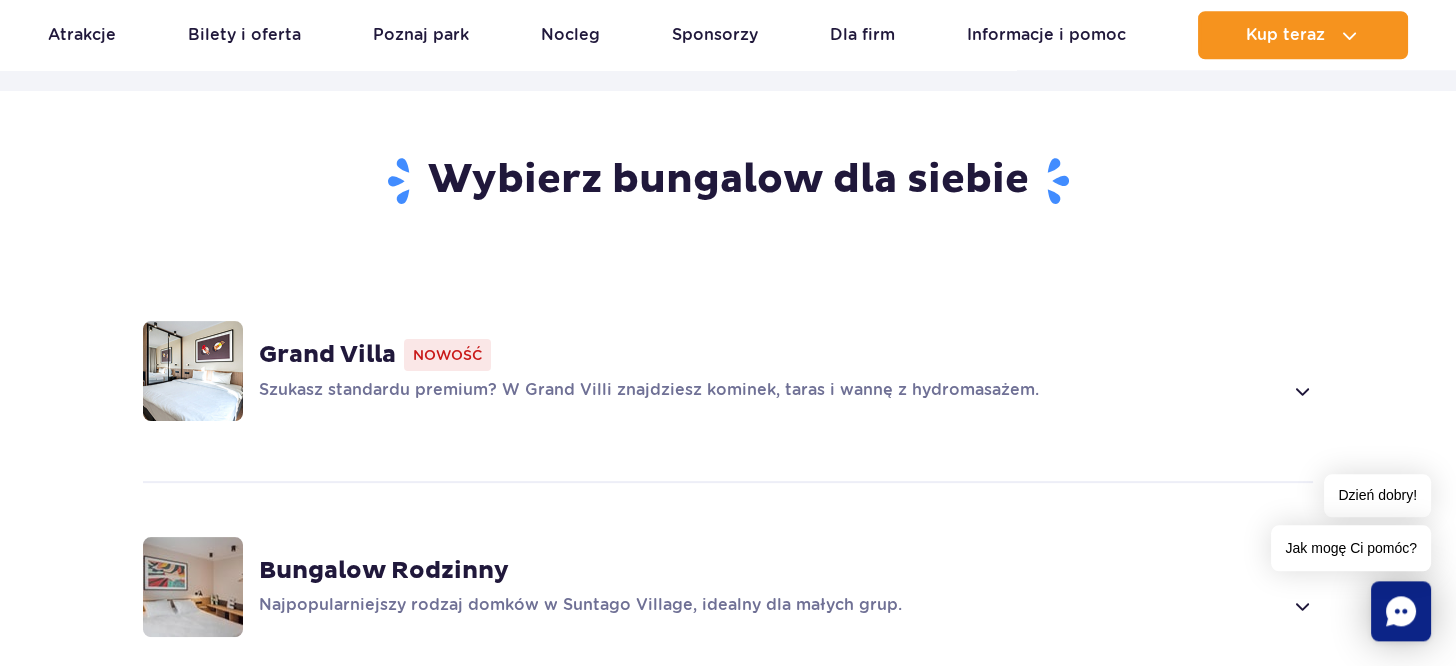 scroll, scrollTop: 1435, scrollLeft: 0, axis: vertical 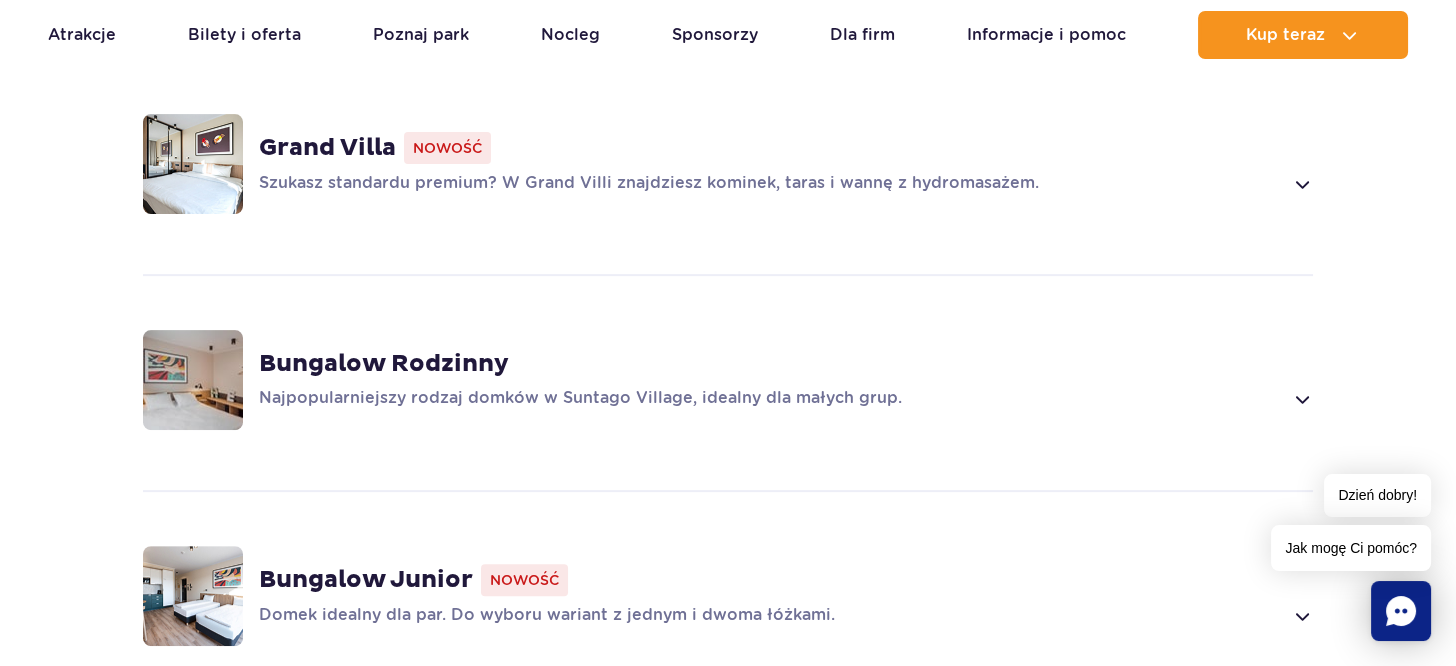 click at bounding box center (193, 164) 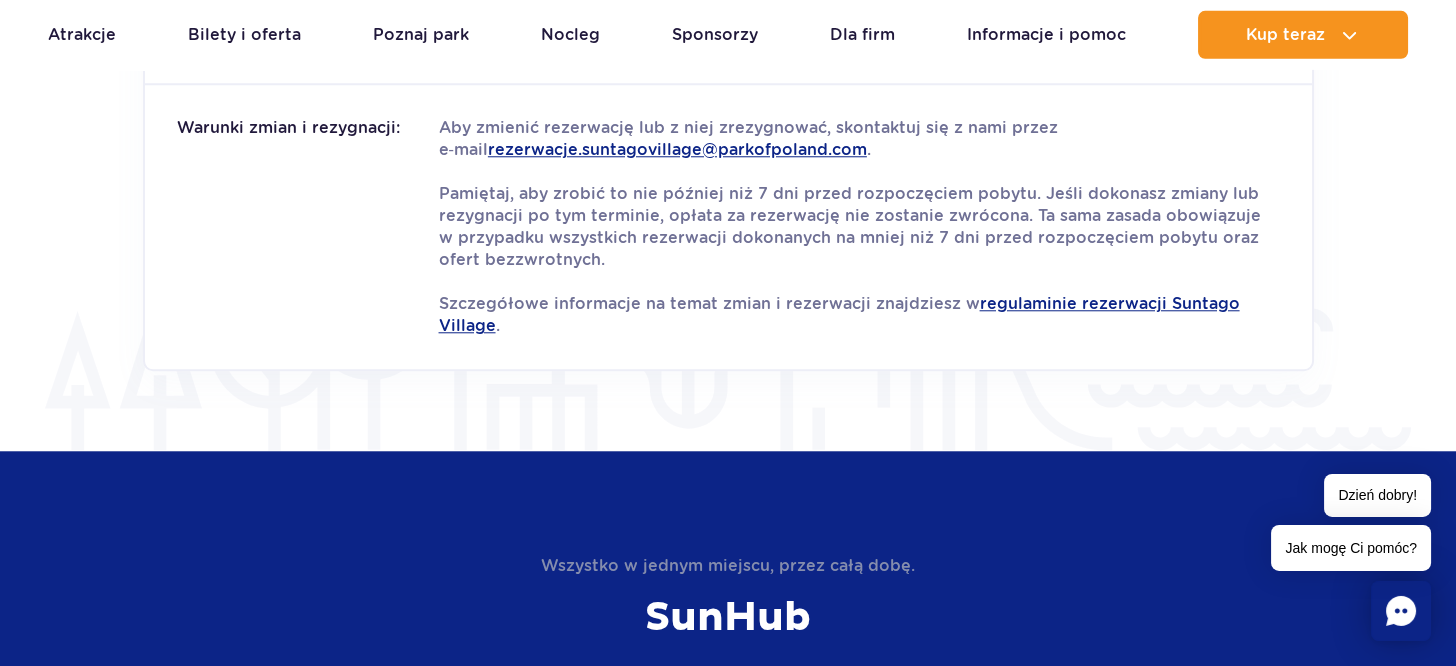 scroll, scrollTop: 2726, scrollLeft: 0, axis: vertical 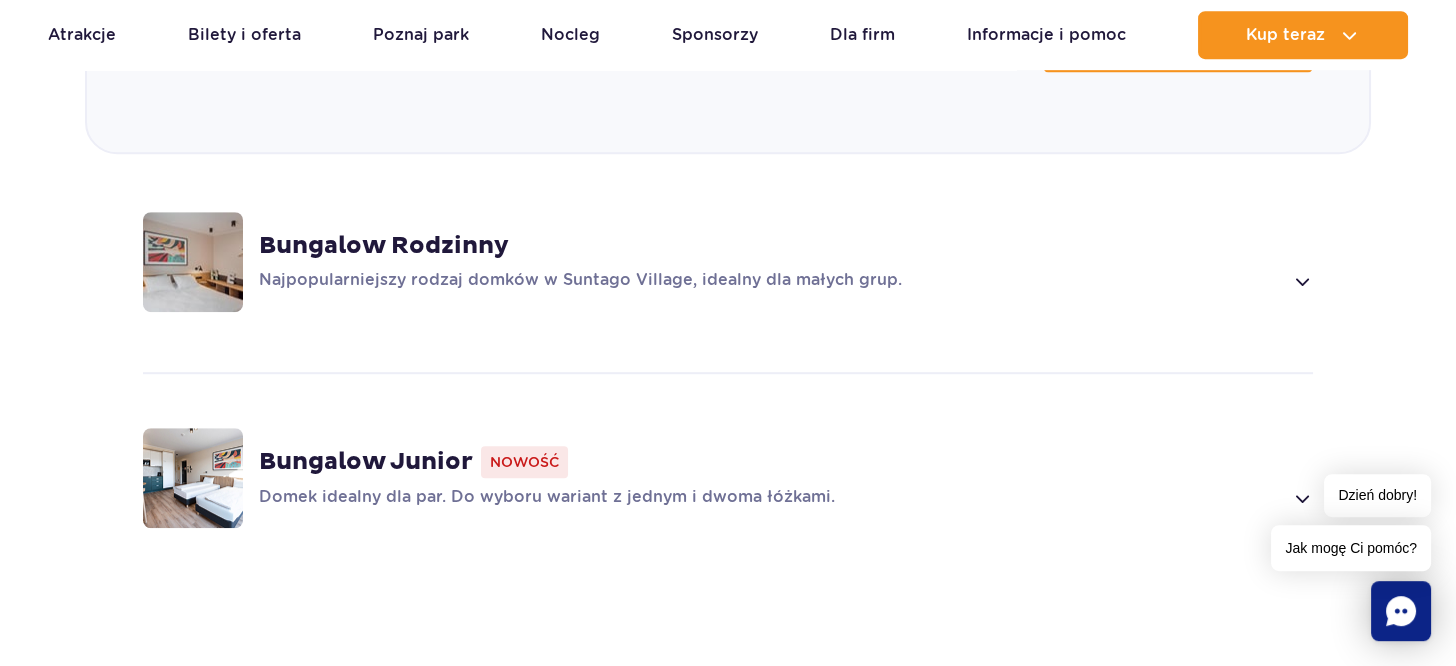 click 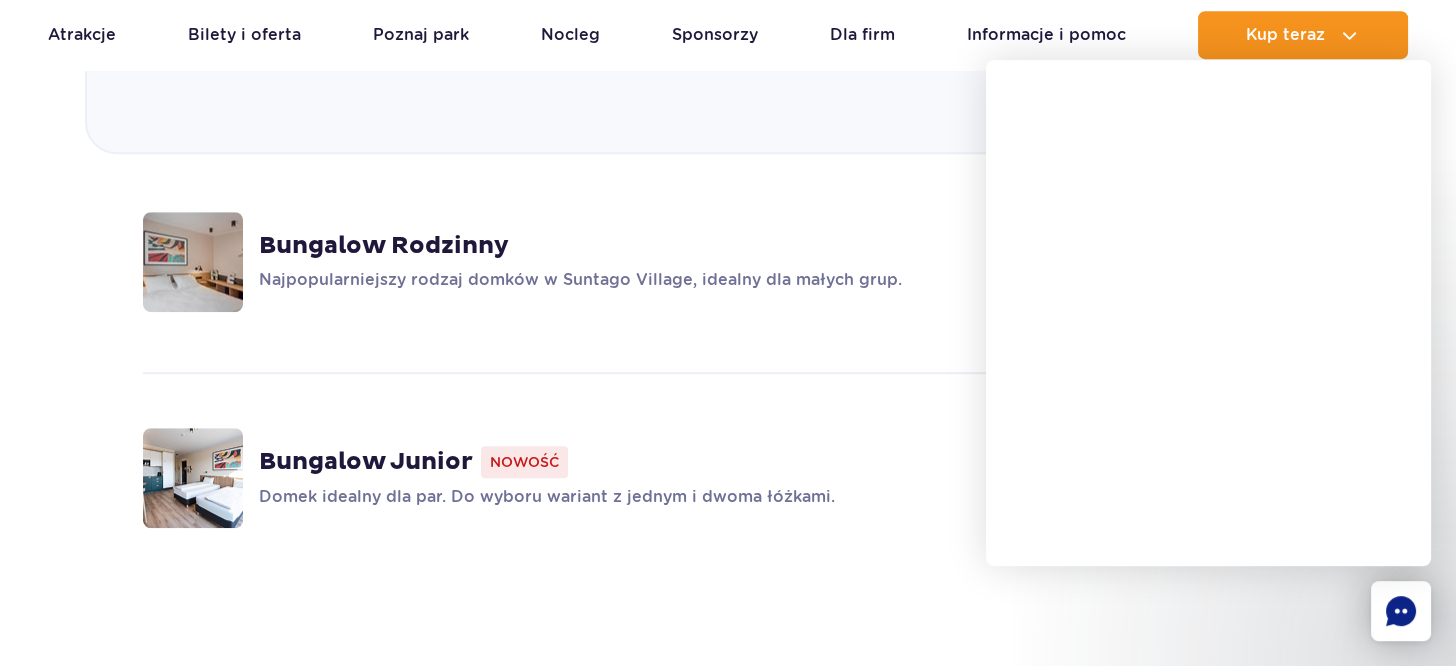 click on "Wybierz bungalow dla siebie
Grand Villa
Nowość
Szukasz standardu premium? W Grand Villi znajdziesz kominek, taras i wannę z hydromasażem.
Zdjęcia
Wyposażenie domku" at bounding box center [728, -358] 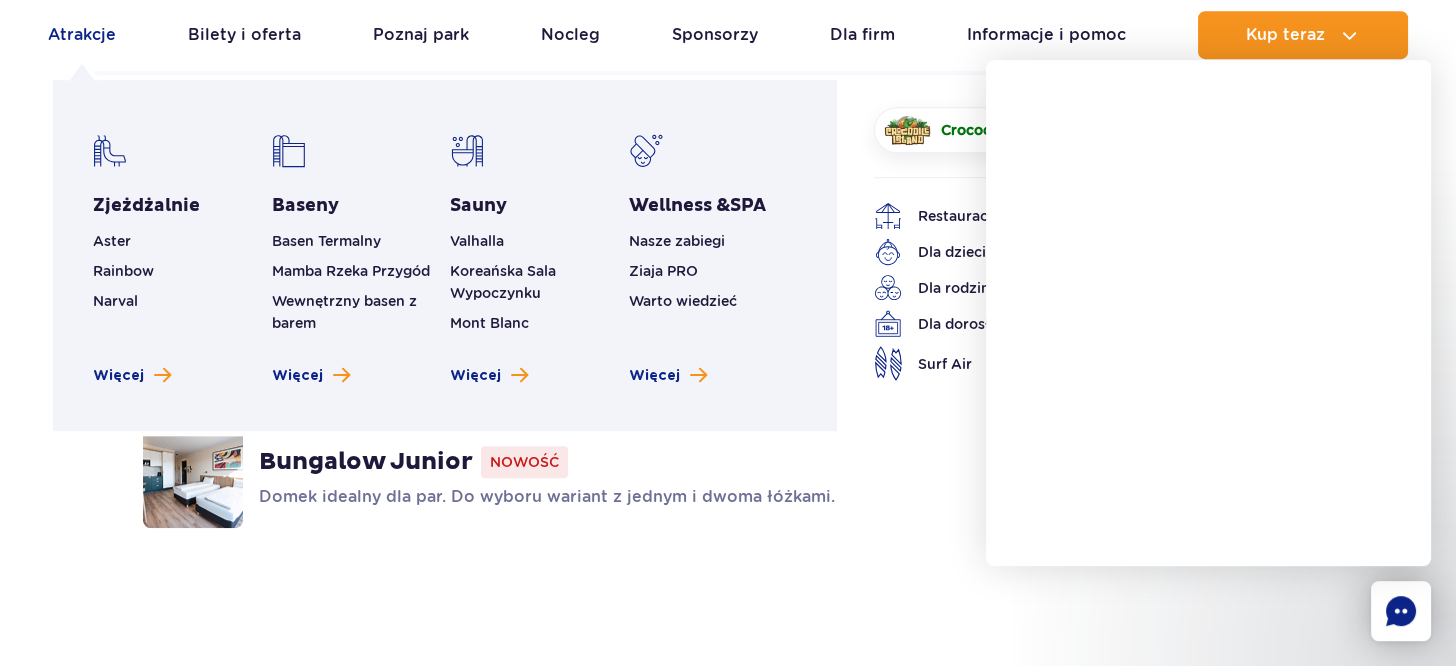 click on "Atrakcje" at bounding box center [82, 35] 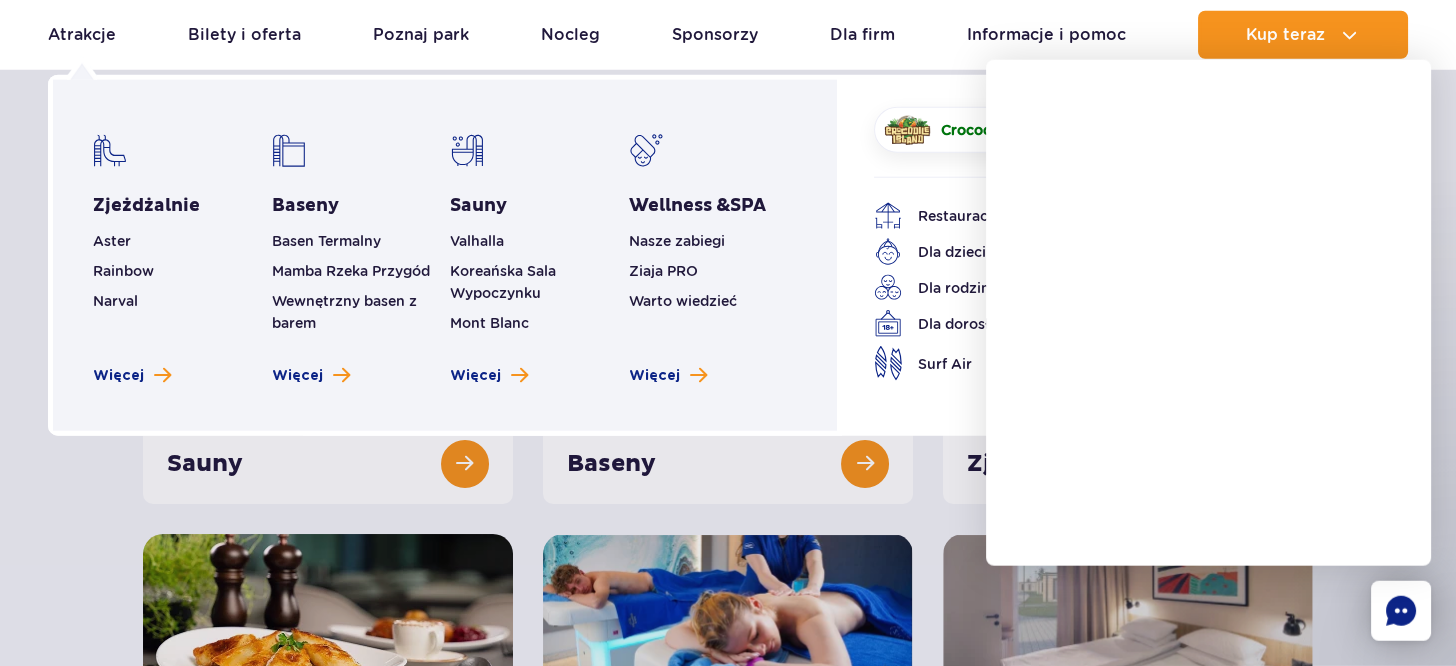 scroll, scrollTop: 110, scrollLeft: 0, axis: vertical 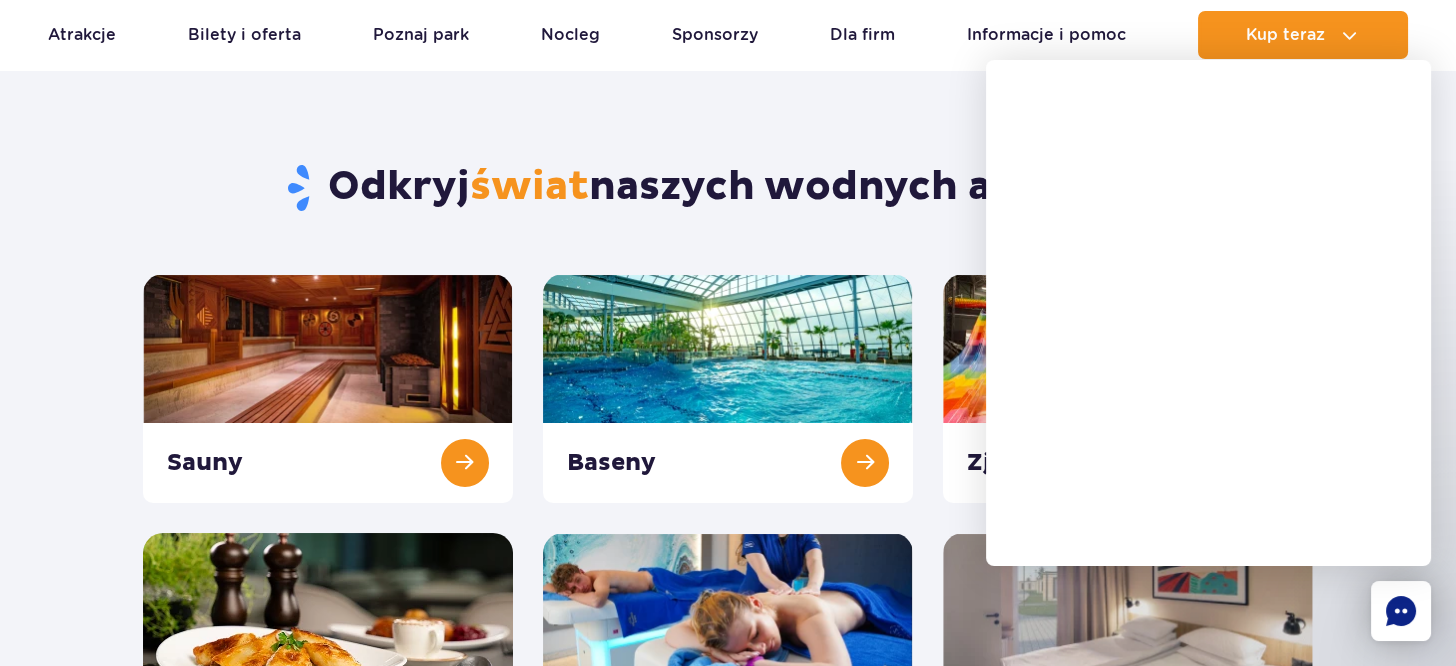 click on "Odkryj  świat  naszych wodnych atrakcji
Sauny
Baseny
Zjeżdżalnie" at bounding box center [728, 438] 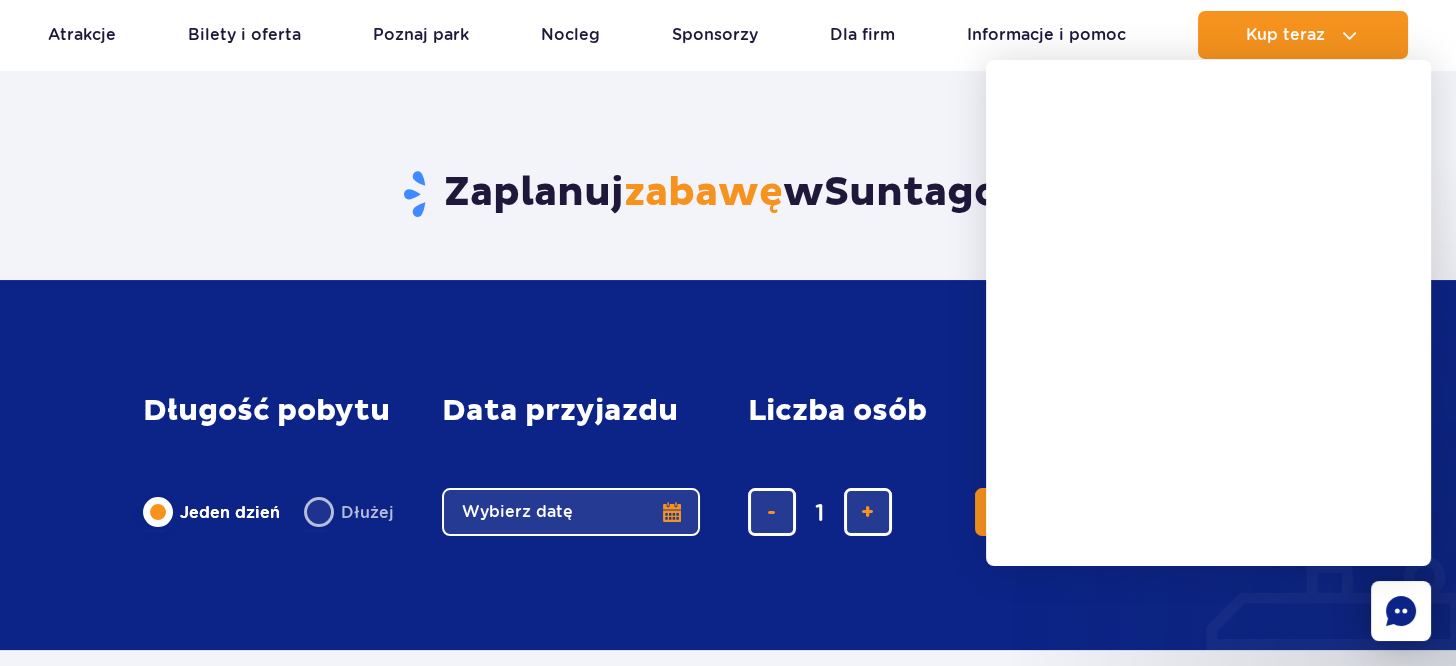 scroll, scrollTop: 552, scrollLeft: 0, axis: vertical 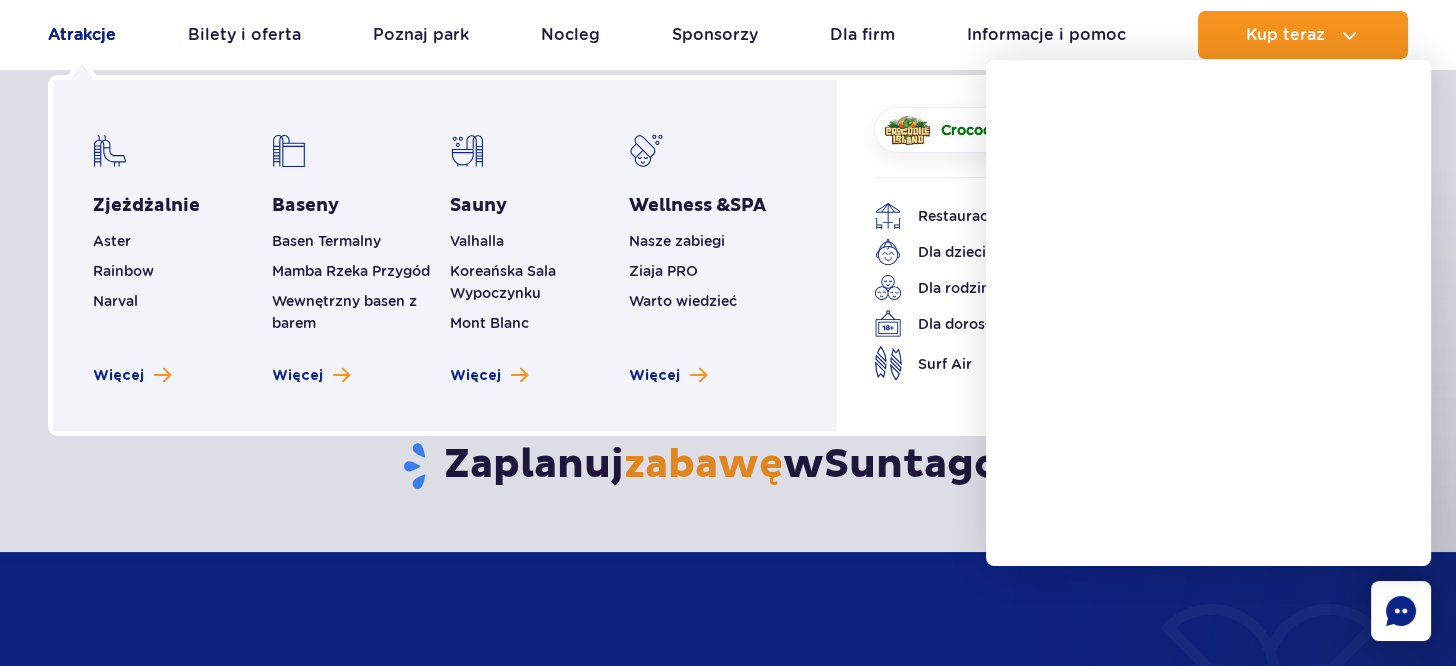click on "Atrakcje" at bounding box center (82, 35) 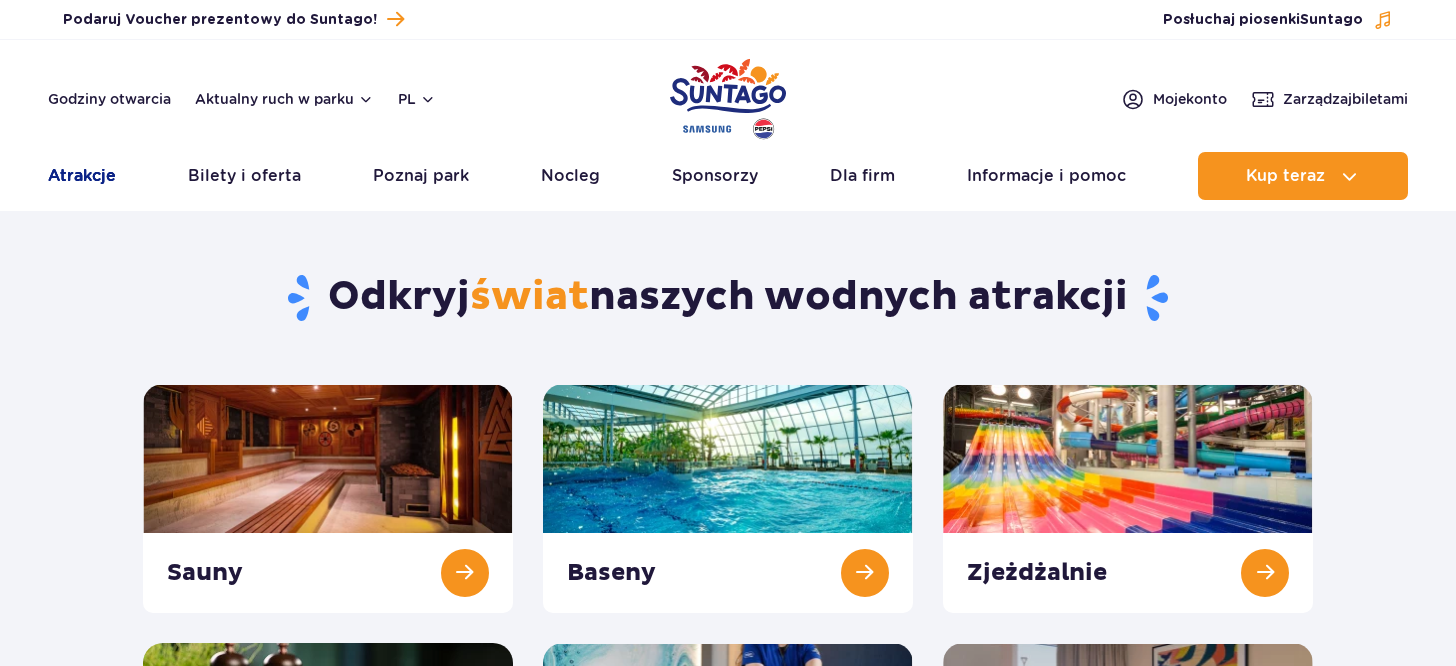 scroll, scrollTop: 0, scrollLeft: 0, axis: both 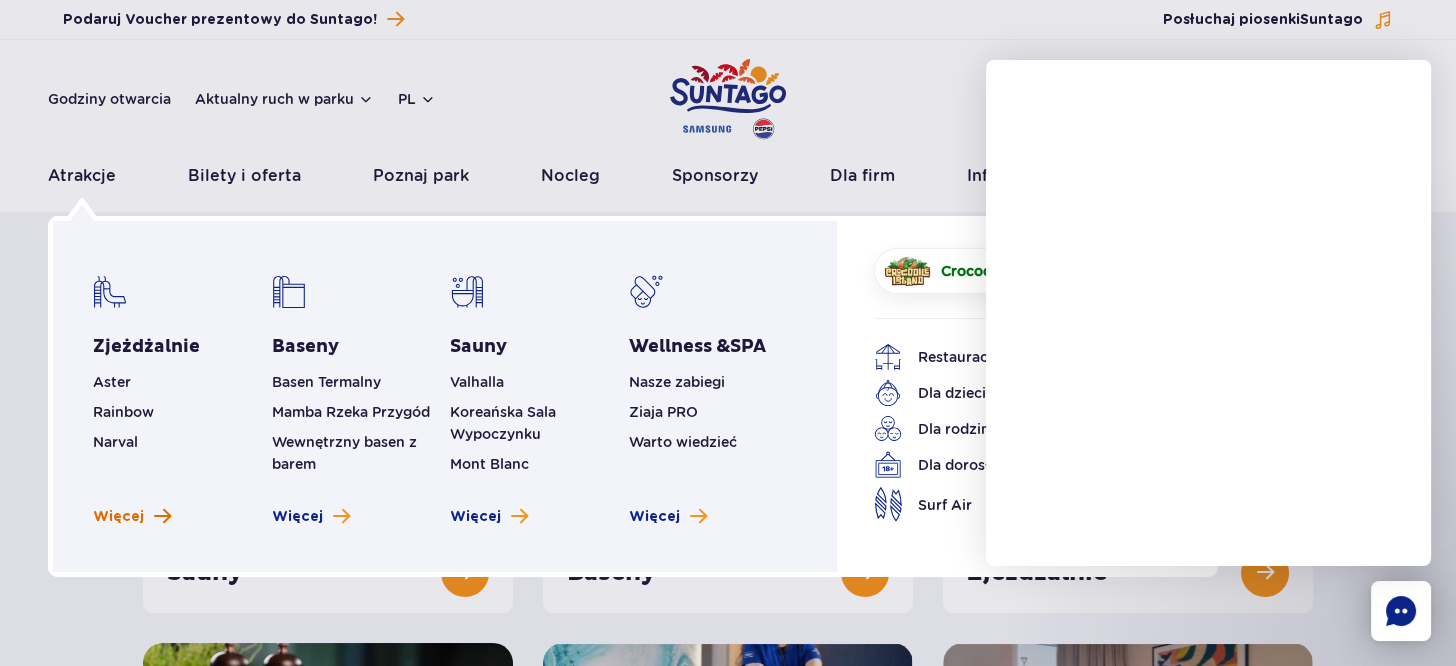 click on "Więcej" at bounding box center [118, 517] 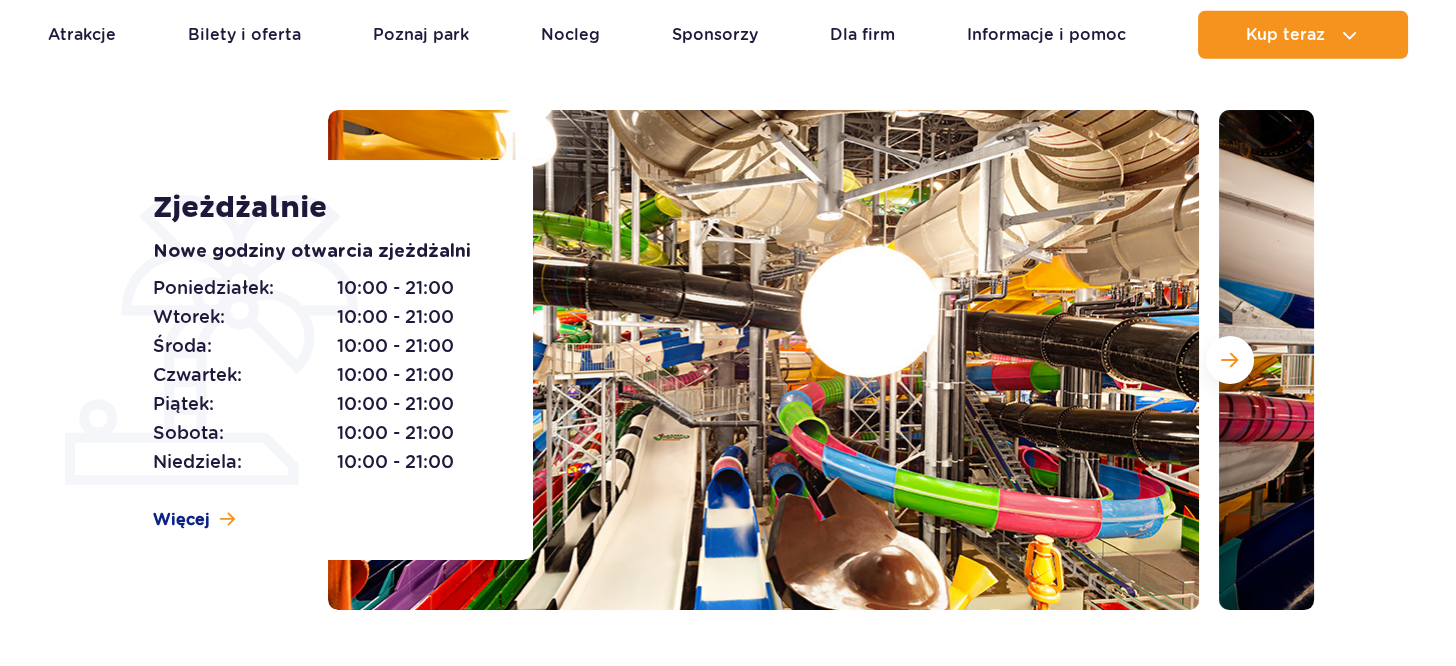 scroll, scrollTop: 220, scrollLeft: 0, axis: vertical 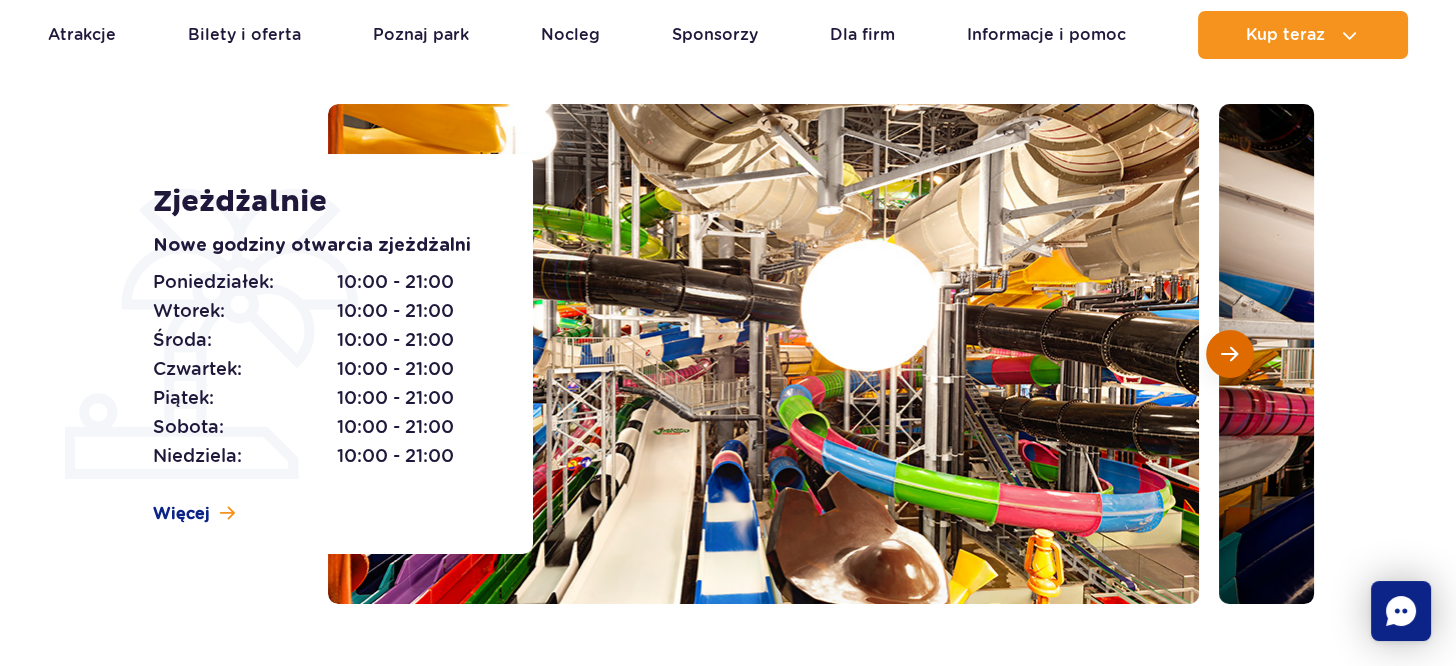 click at bounding box center [1229, 354] 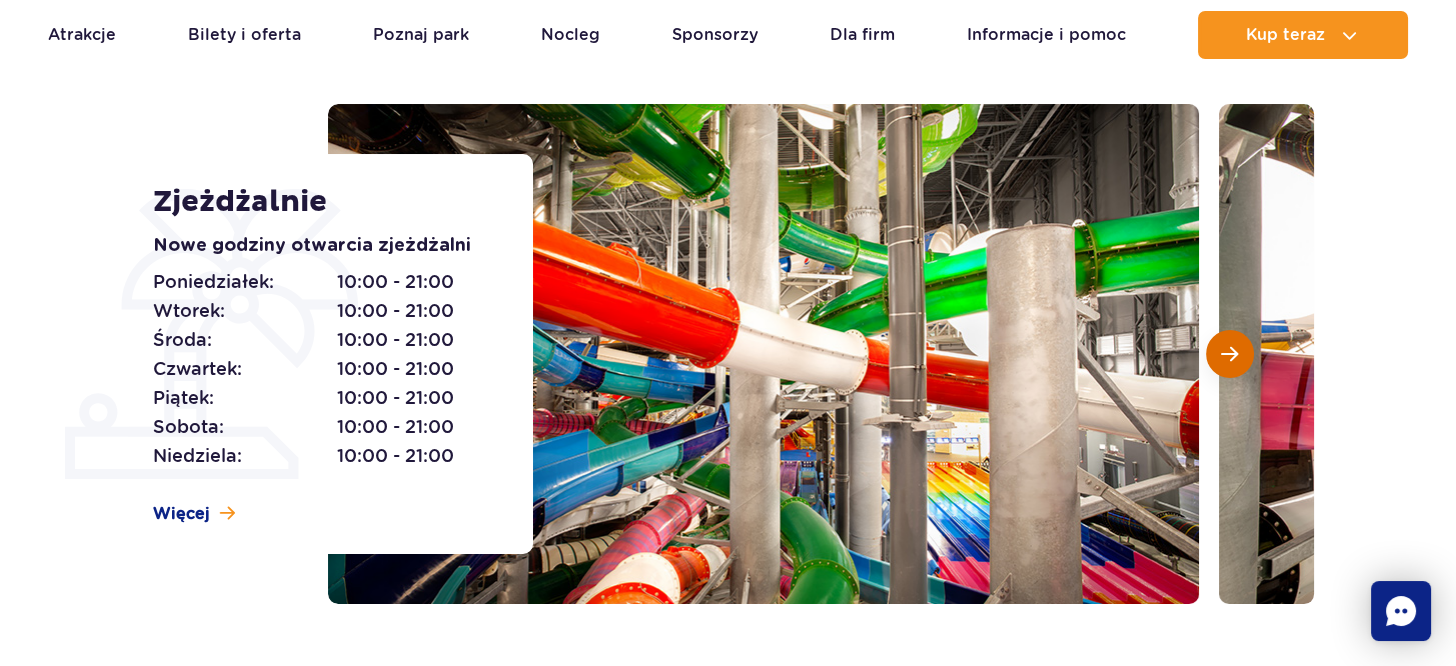 click at bounding box center [1230, 354] 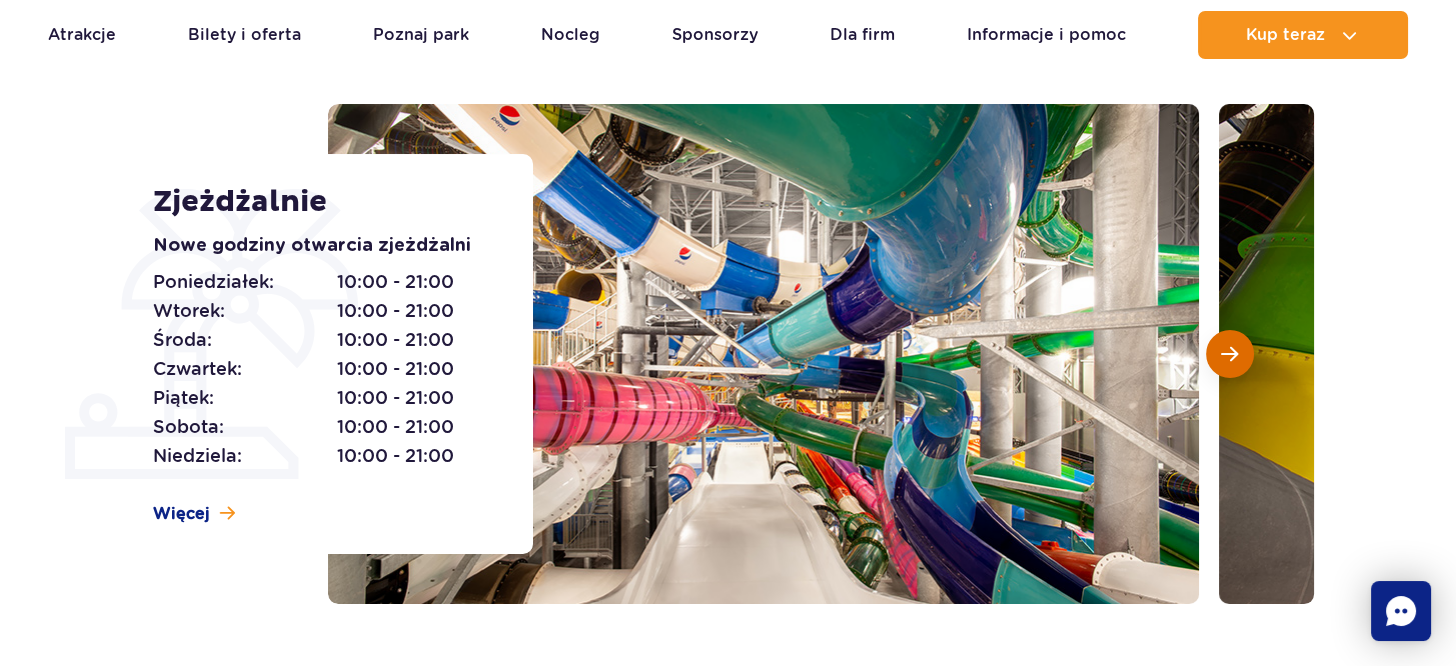click at bounding box center (1230, 354) 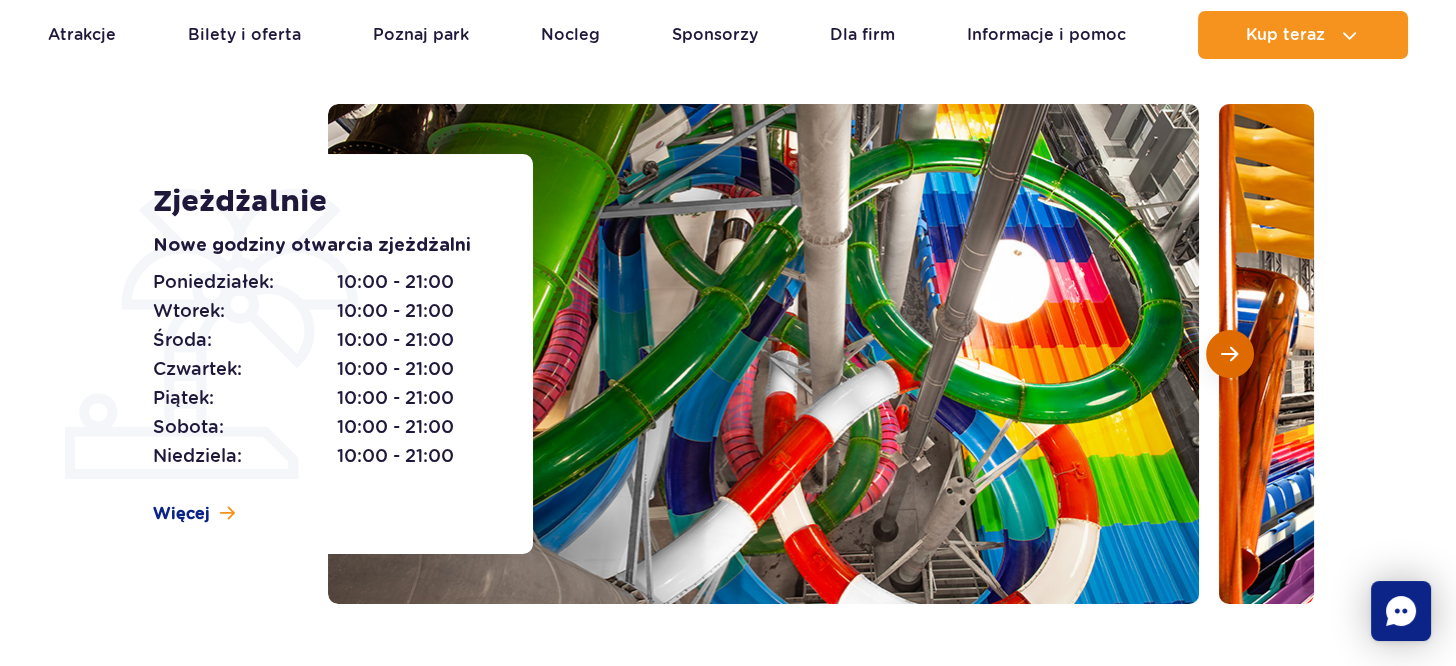click at bounding box center (1230, 354) 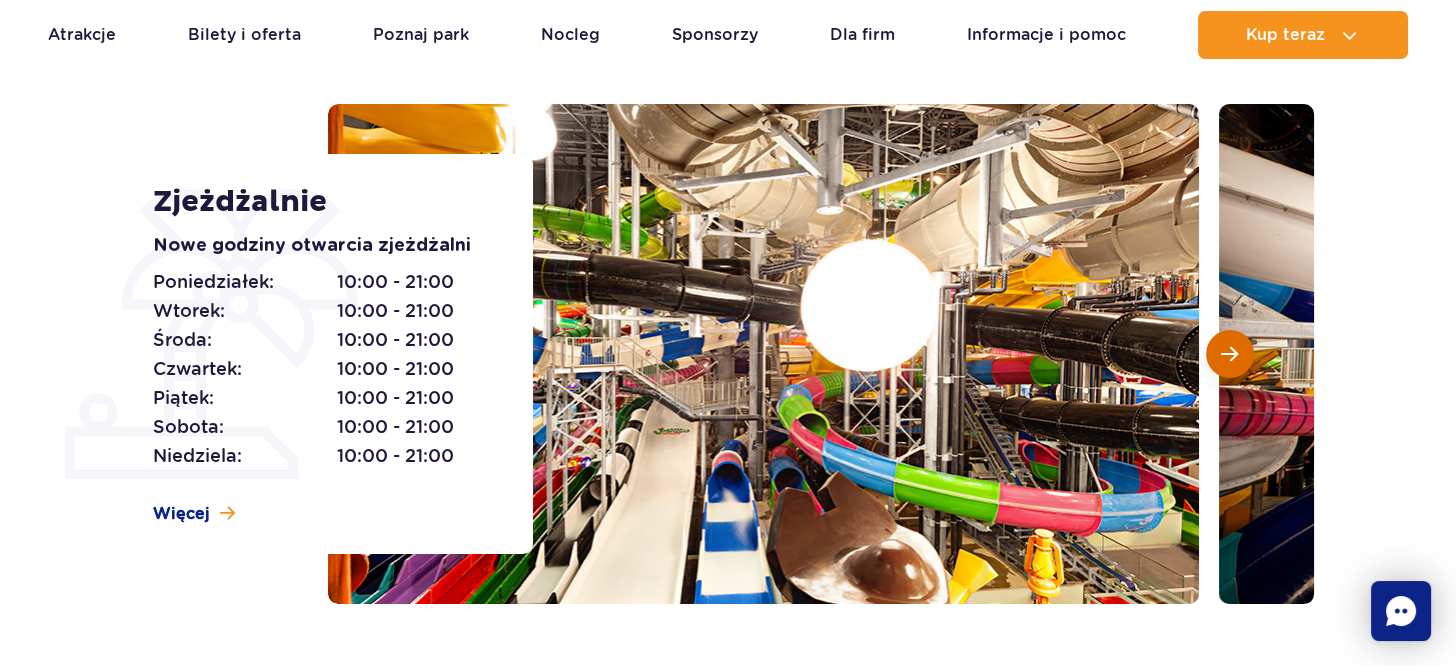 click at bounding box center (1230, 354) 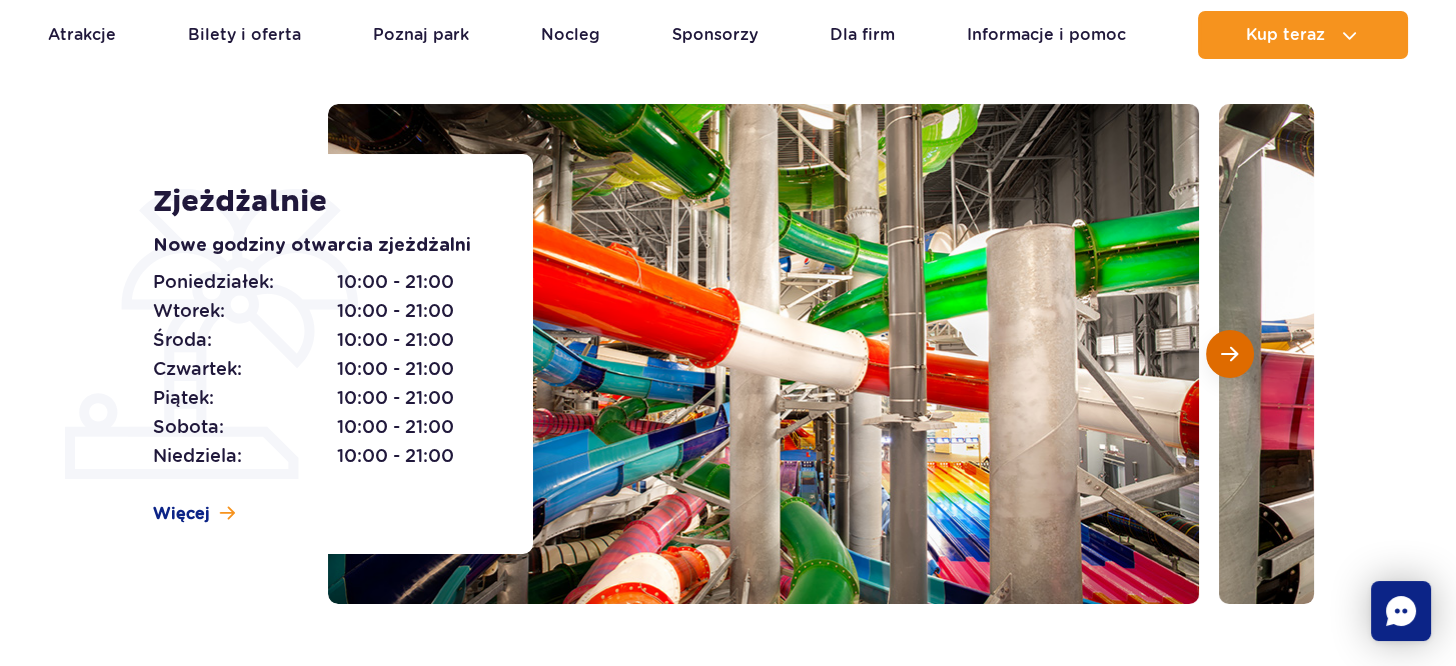 click at bounding box center [1230, 354] 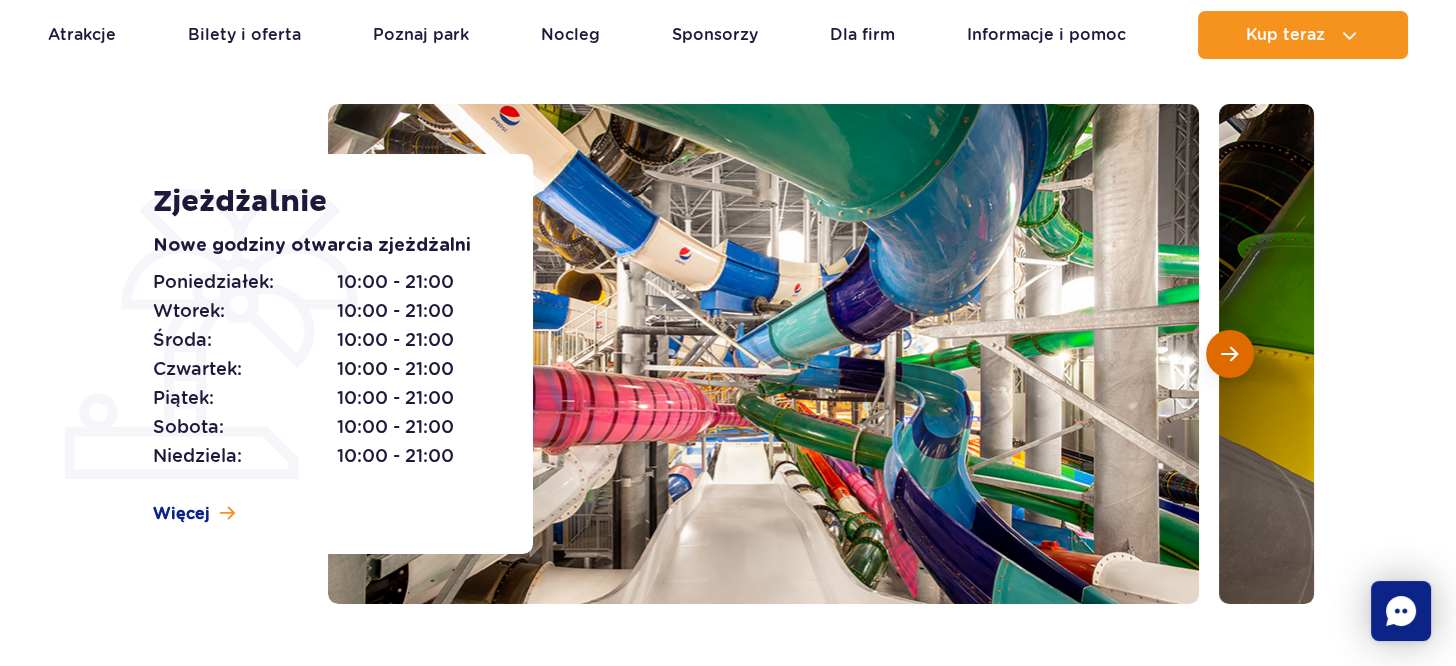 click at bounding box center (1230, 354) 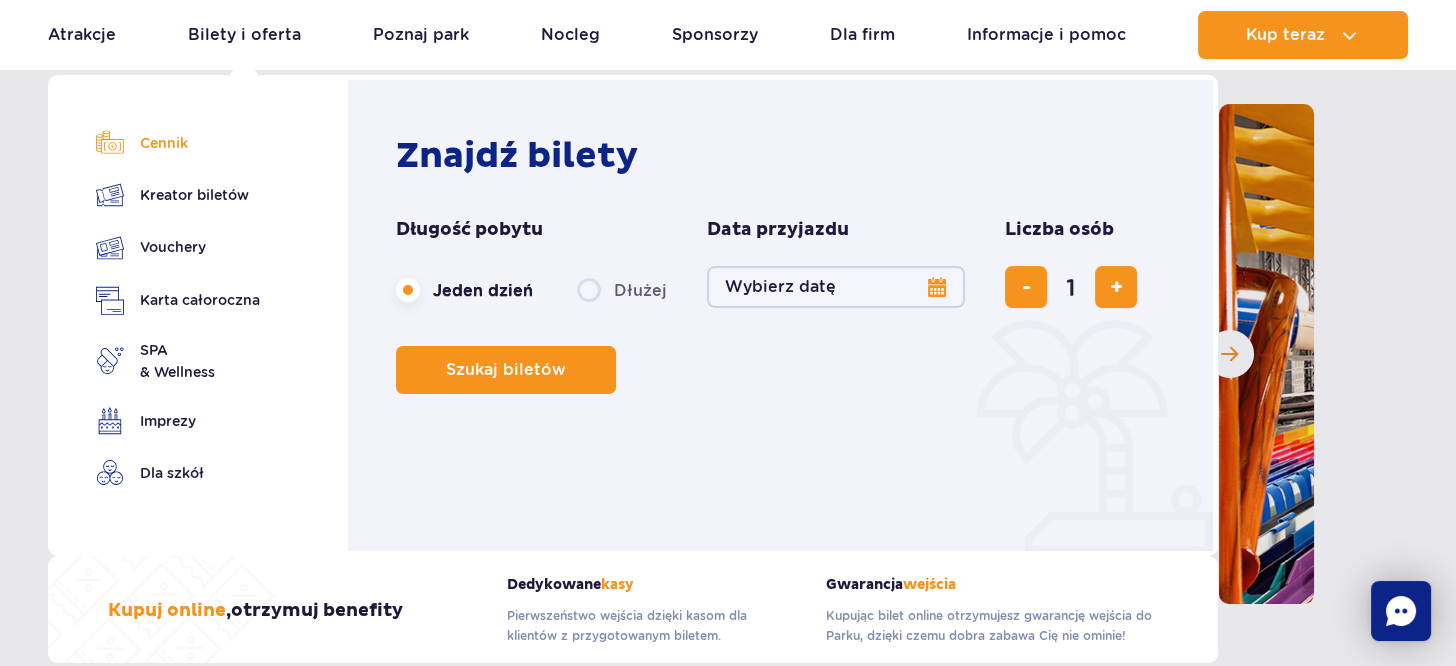 click on "Cennik" at bounding box center (178, 143) 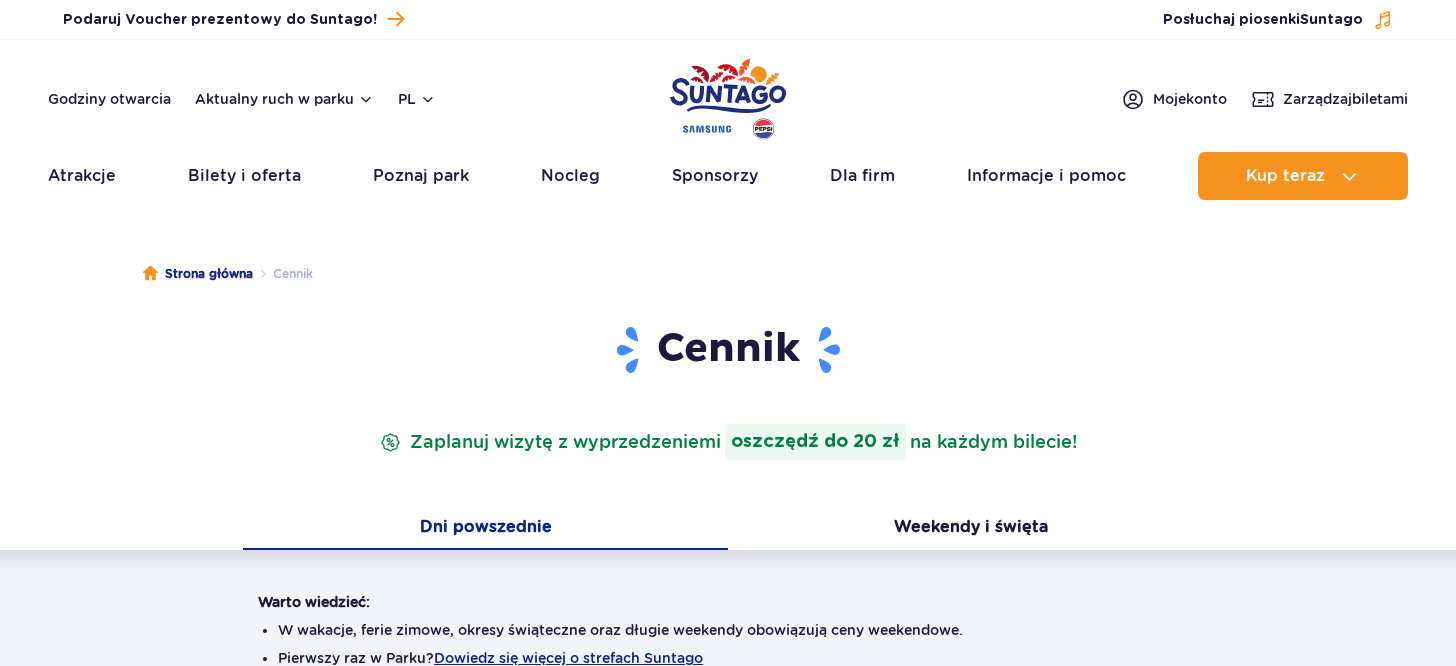 scroll, scrollTop: 0, scrollLeft: 0, axis: both 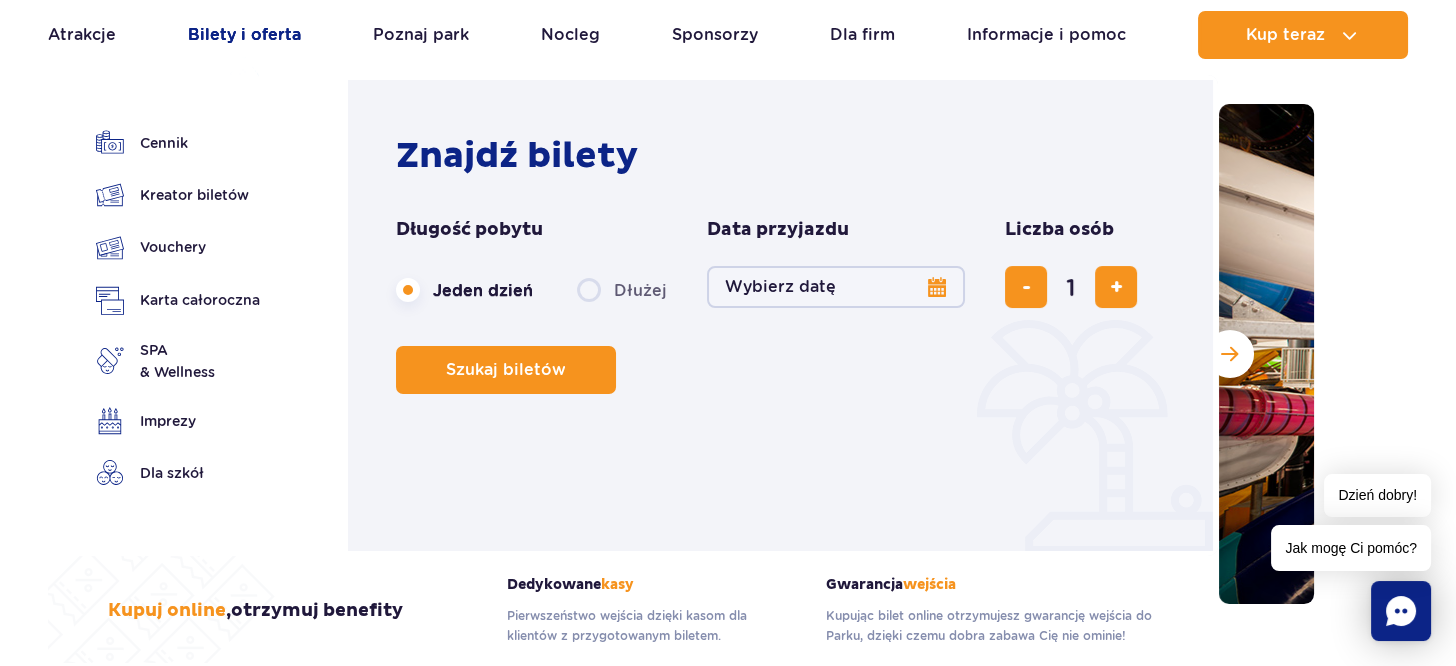 click on "Bilety i oferta" at bounding box center (244, 35) 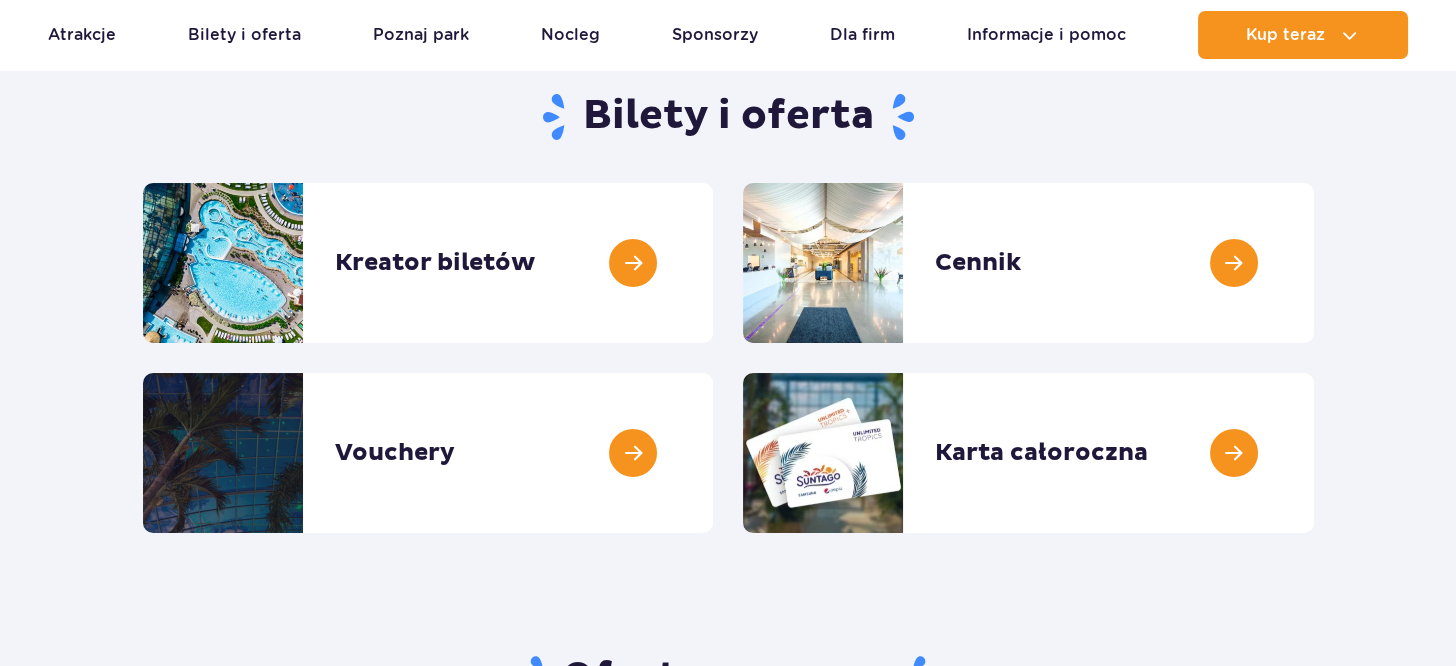 scroll, scrollTop: 220, scrollLeft: 0, axis: vertical 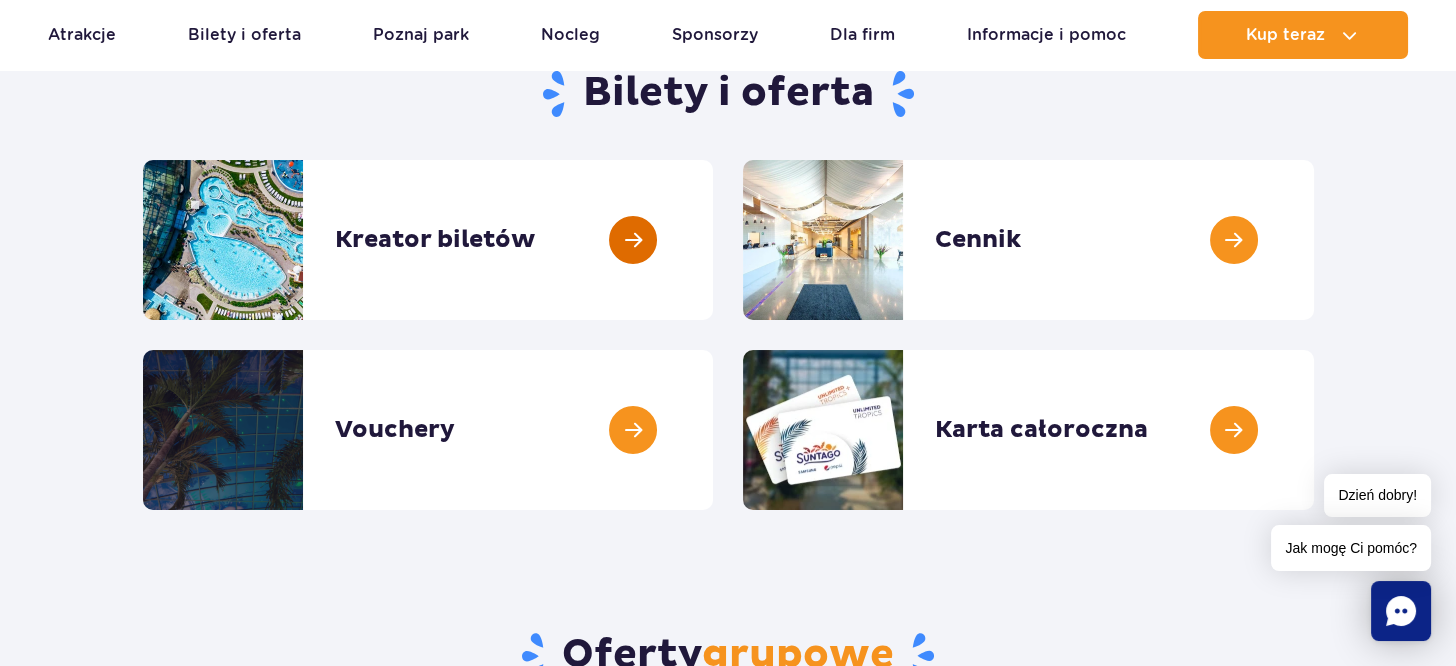 click at bounding box center [713, 240] 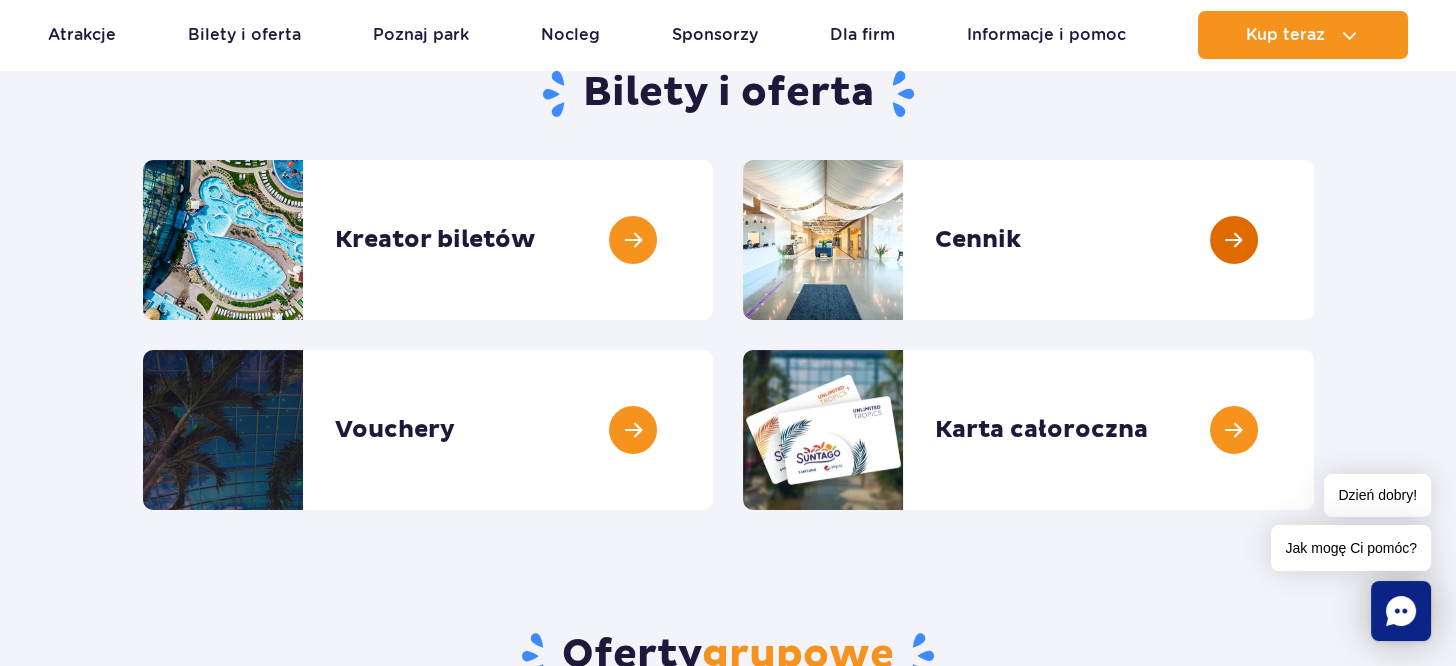 click at bounding box center (1314, 240) 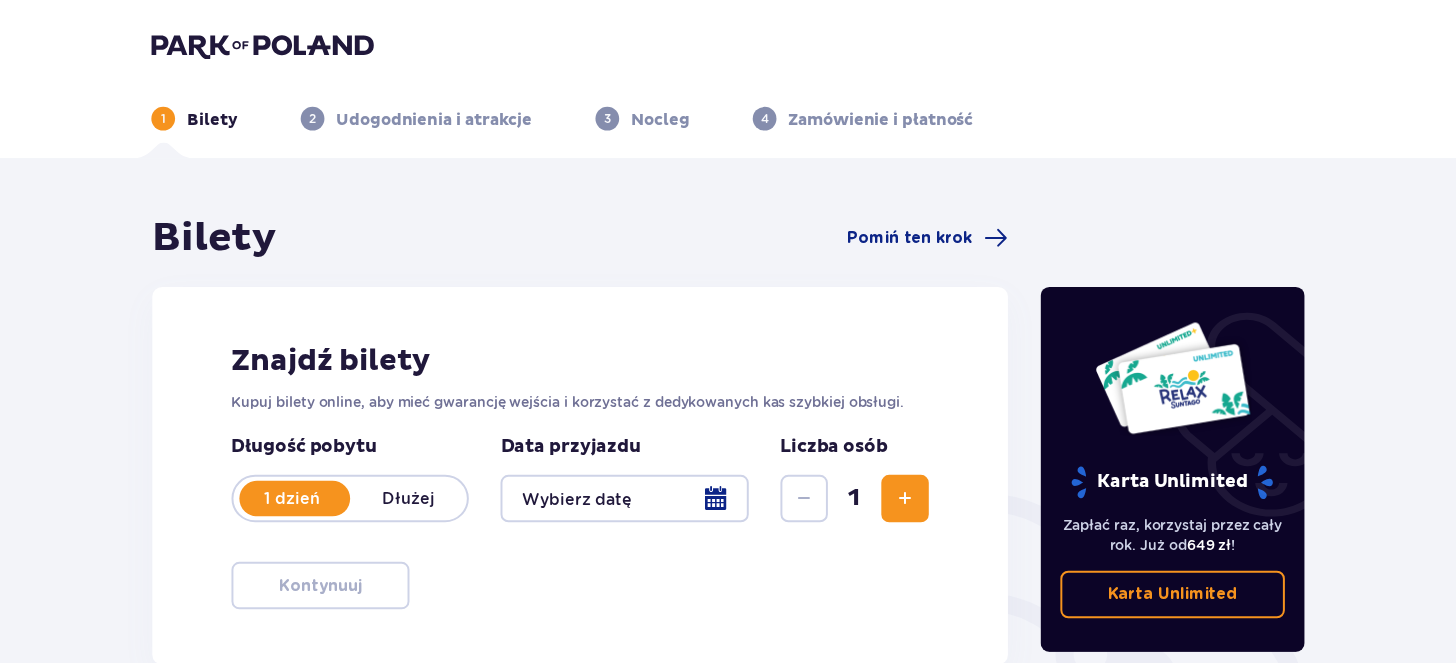 scroll, scrollTop: 0, scrollLeft: 0, axis: both 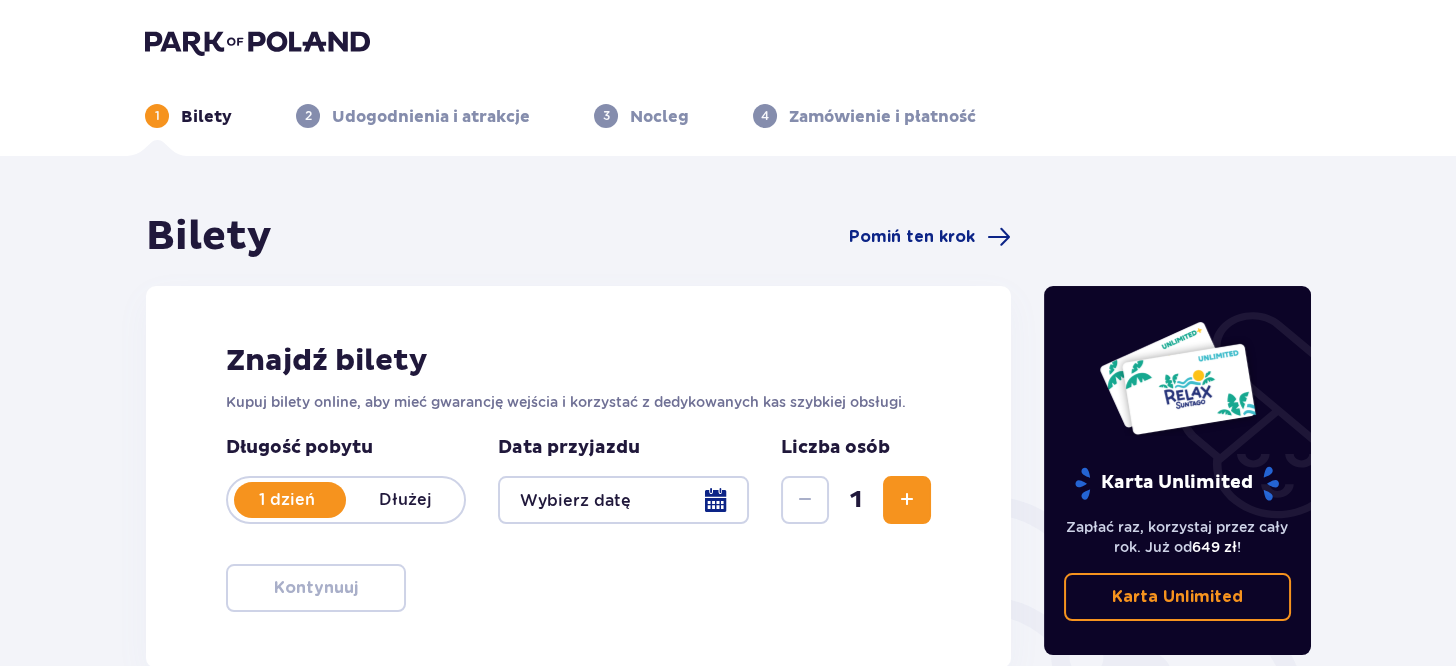 click at bounding box center [623, 500] 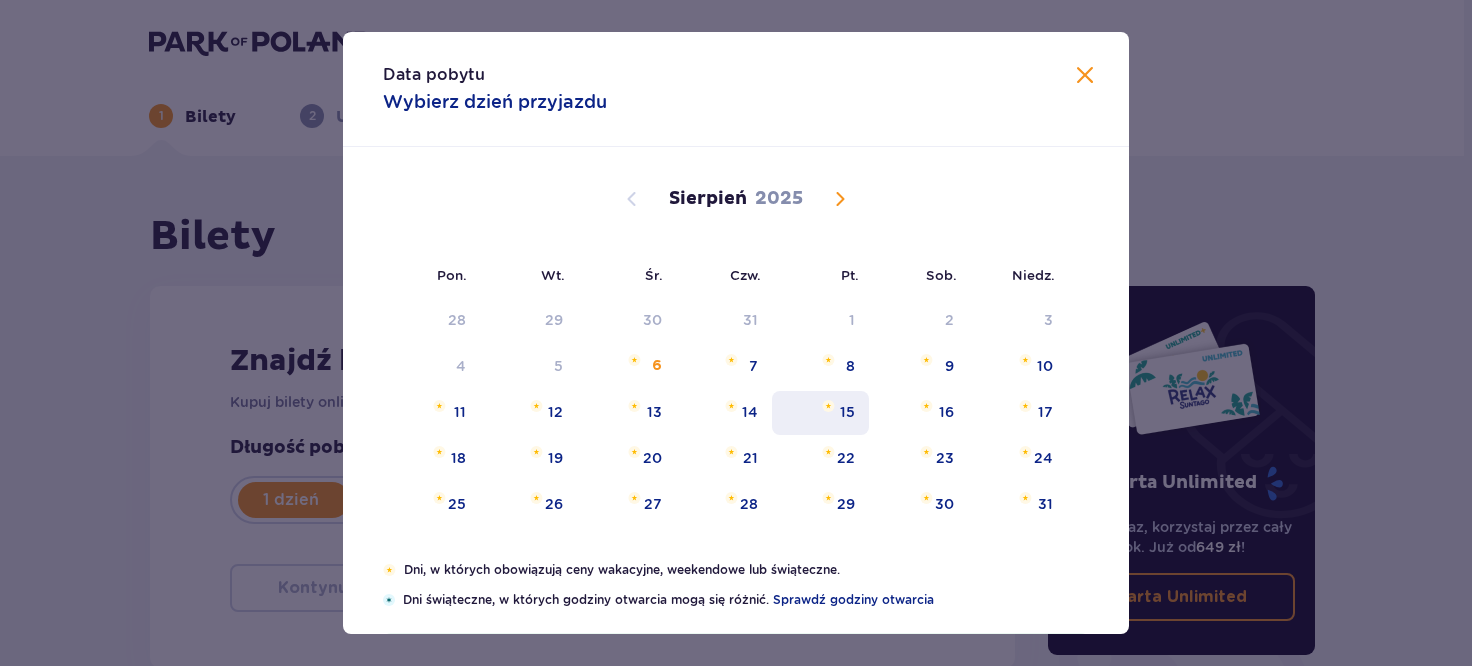click on "15" at bounding box center [820, 413] 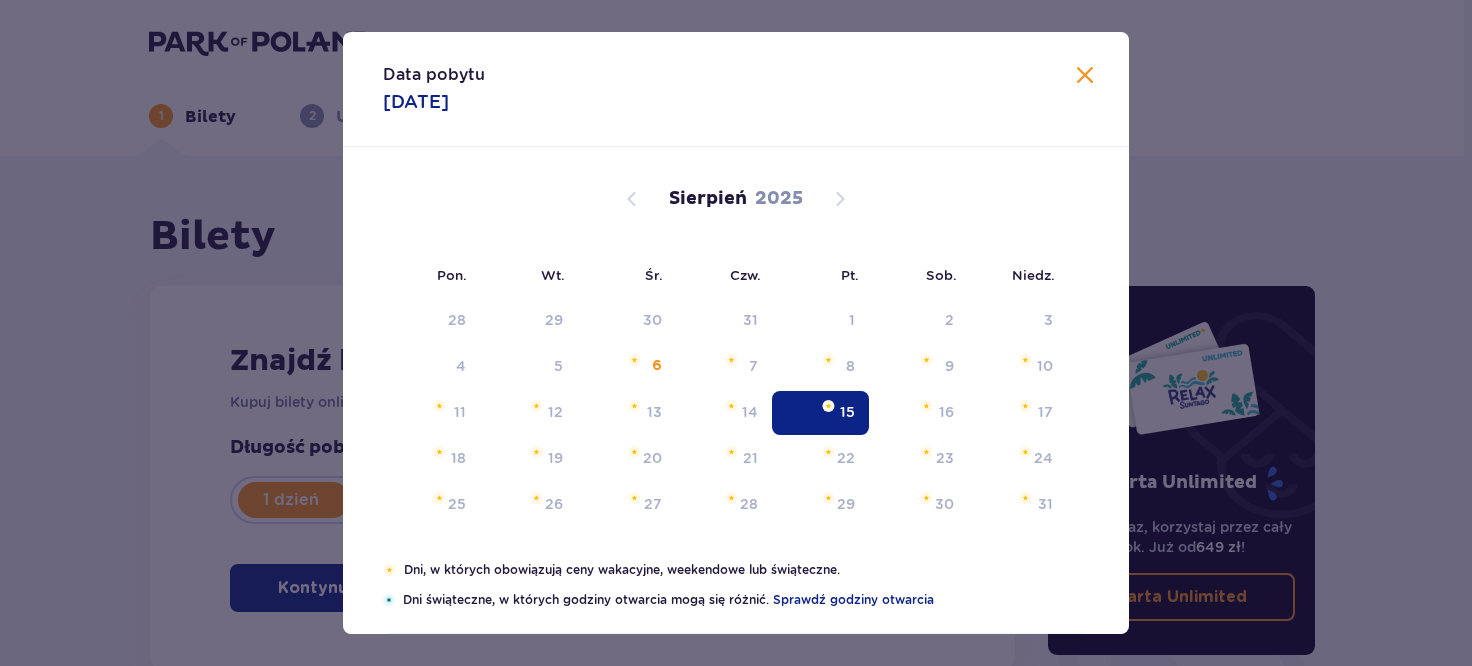 type on "15.08.25" 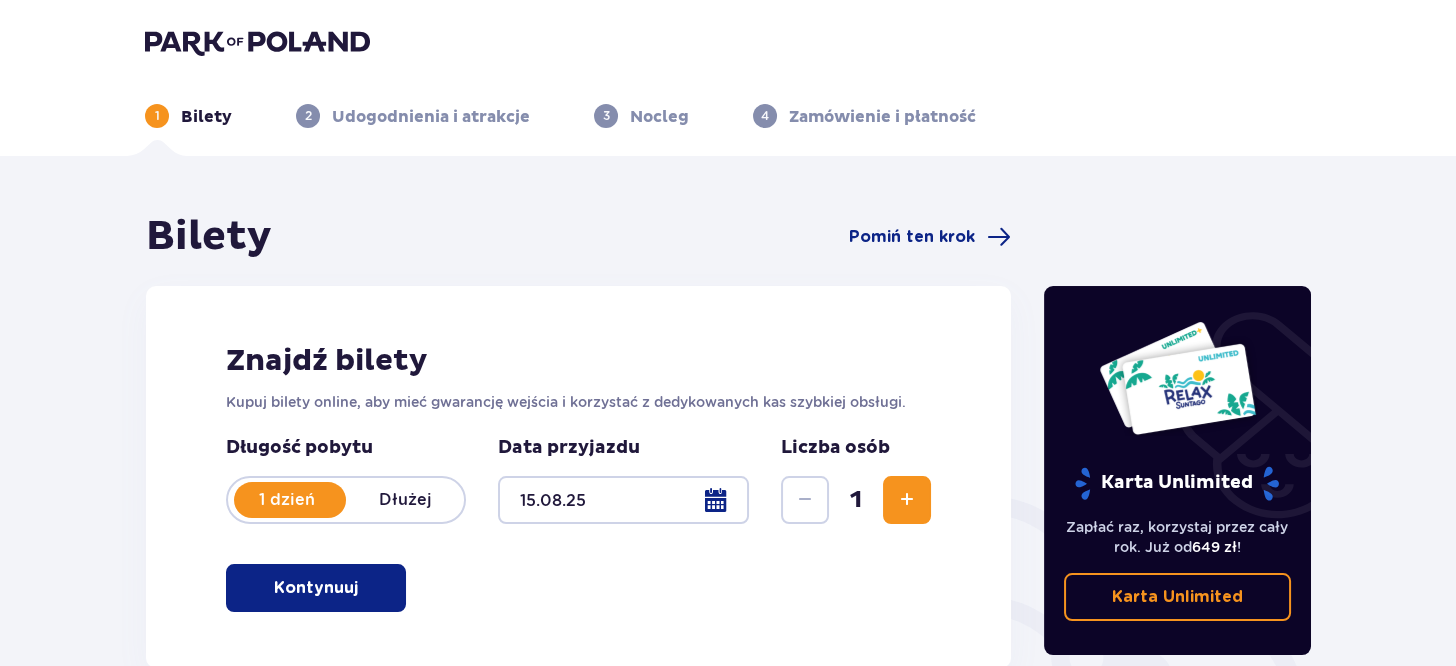 click at bounding box center (907, 500) 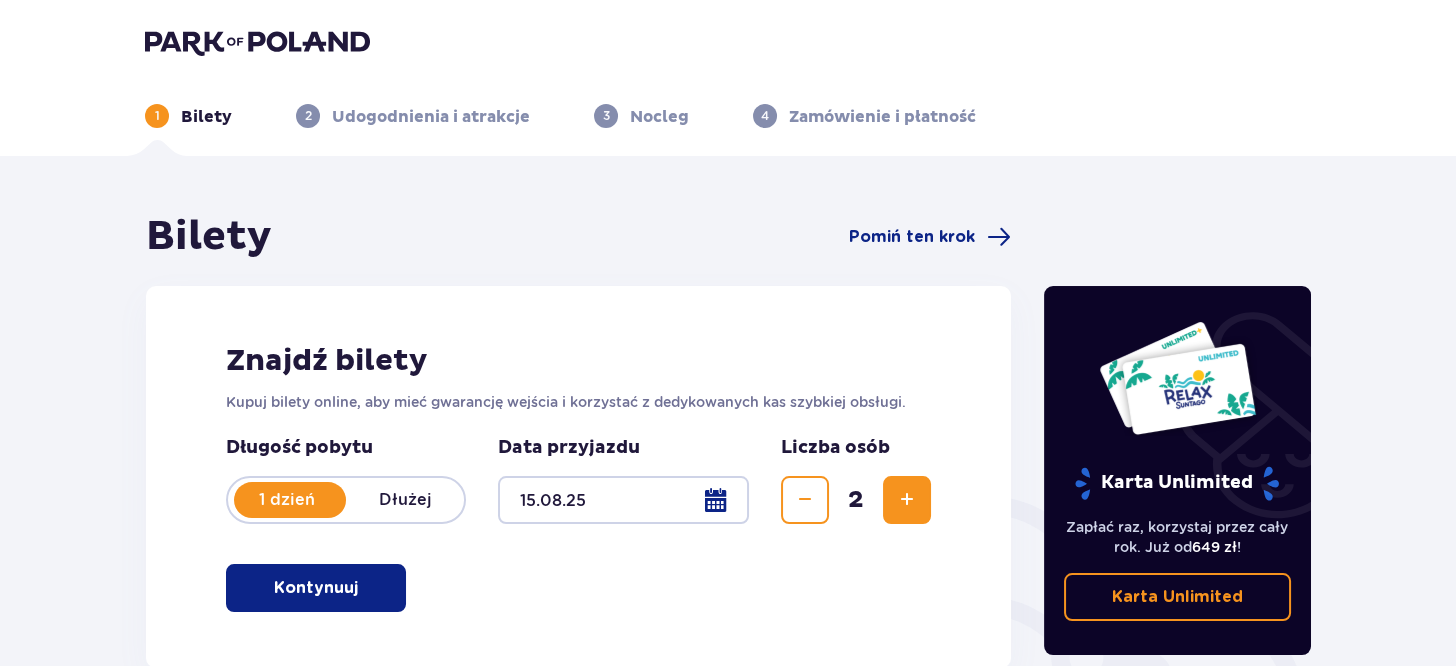 click at bounding box center [907, 500] 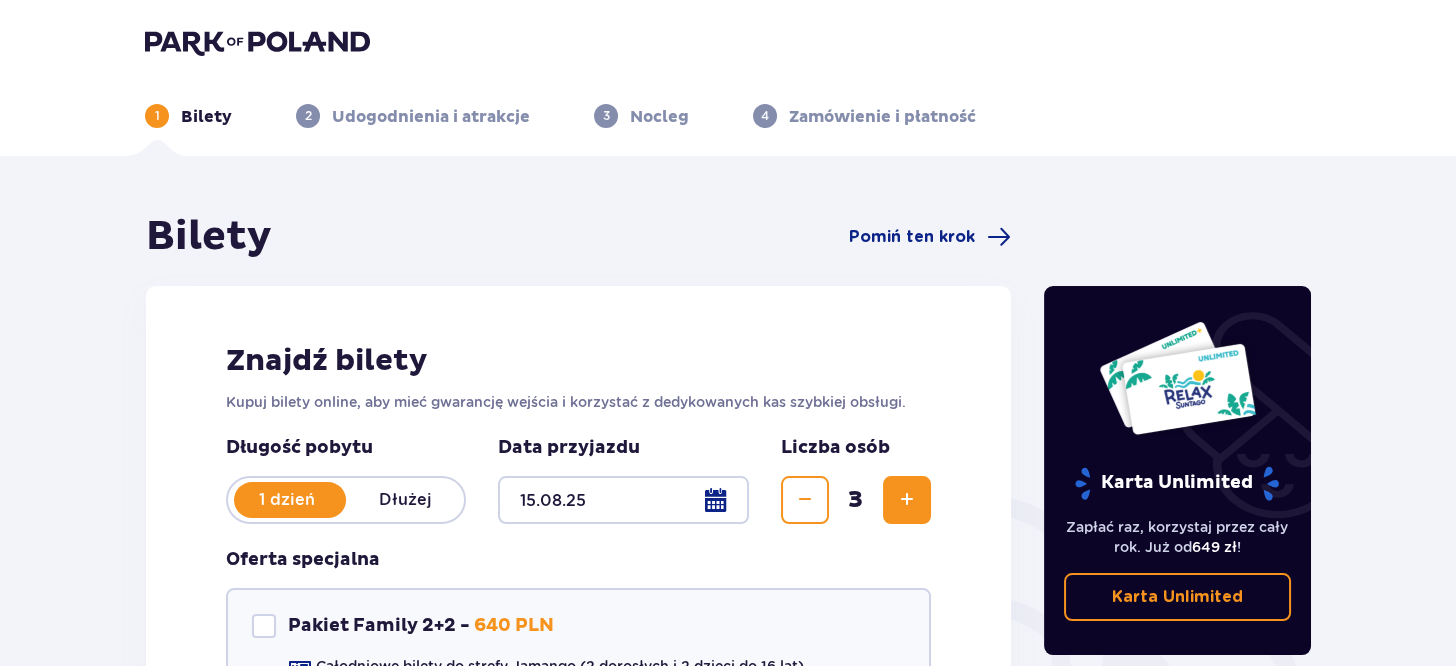 click at bounding box center [907, 500] 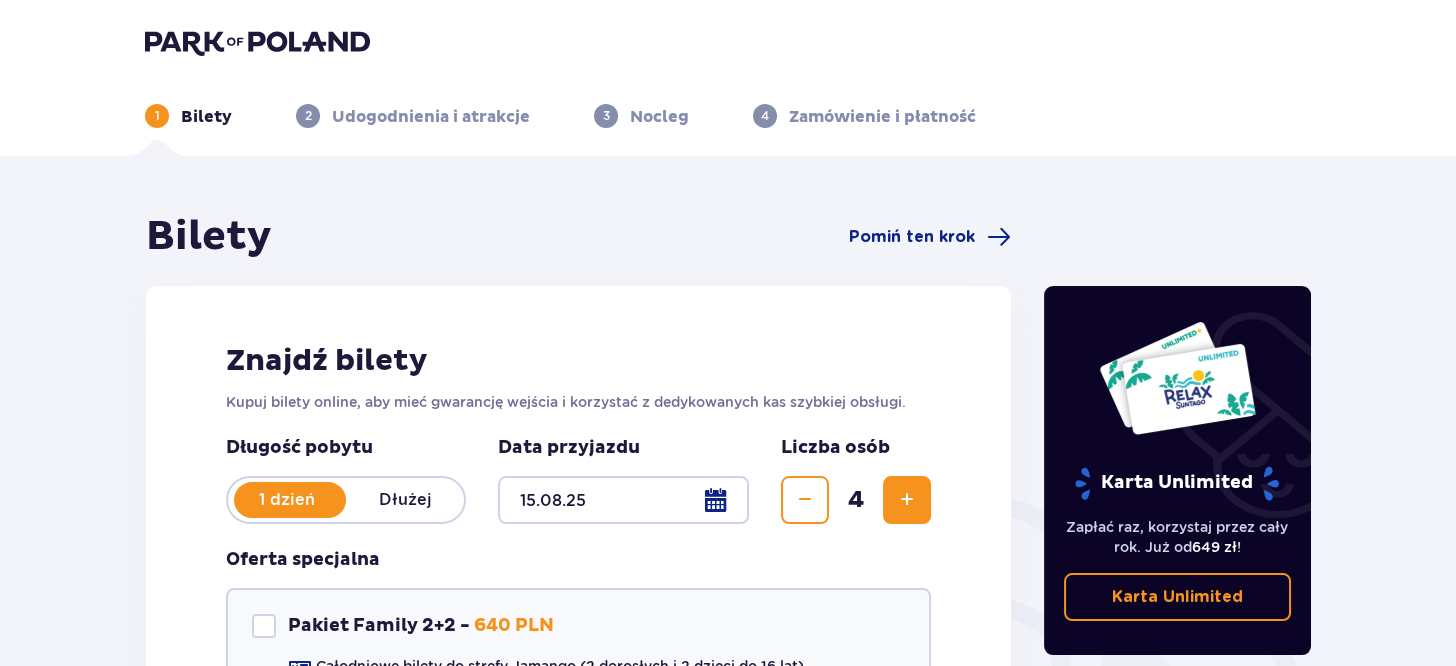 click at bounding box center [907, 500] 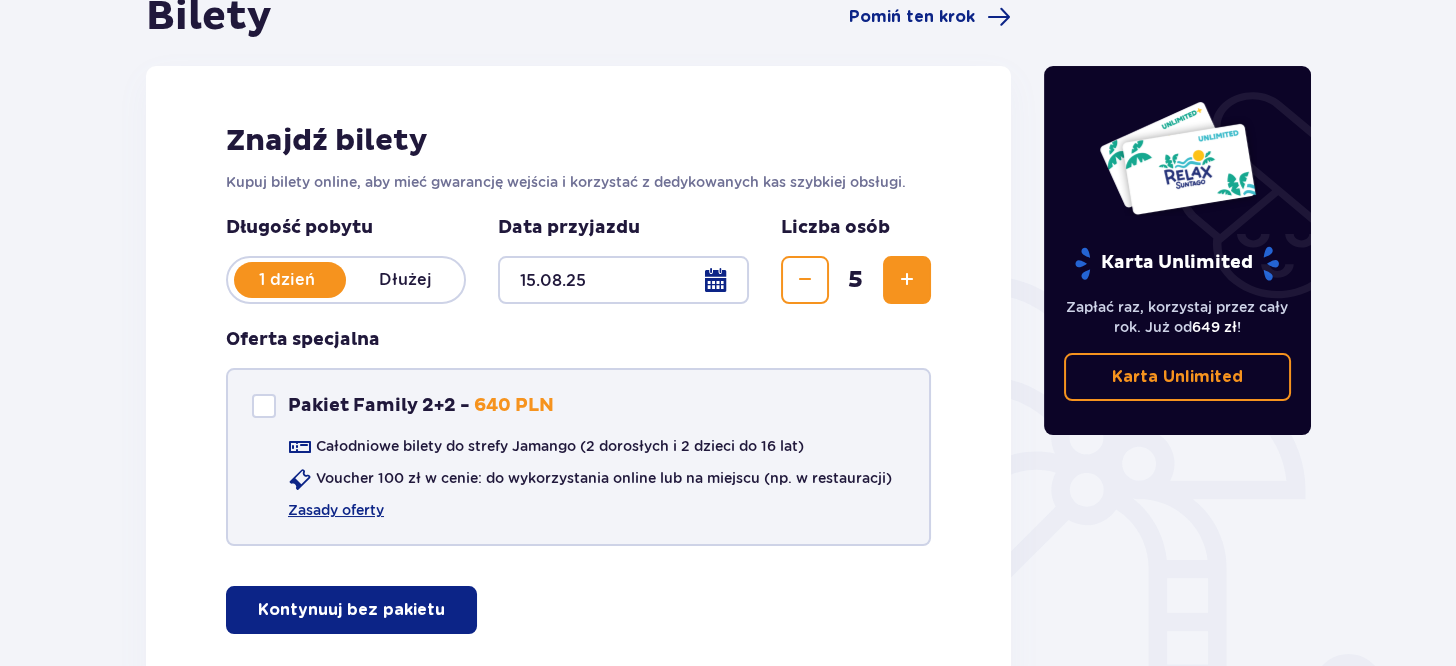 scroll, scrollTop: 220, scrollLeft: 0, axis: vertical 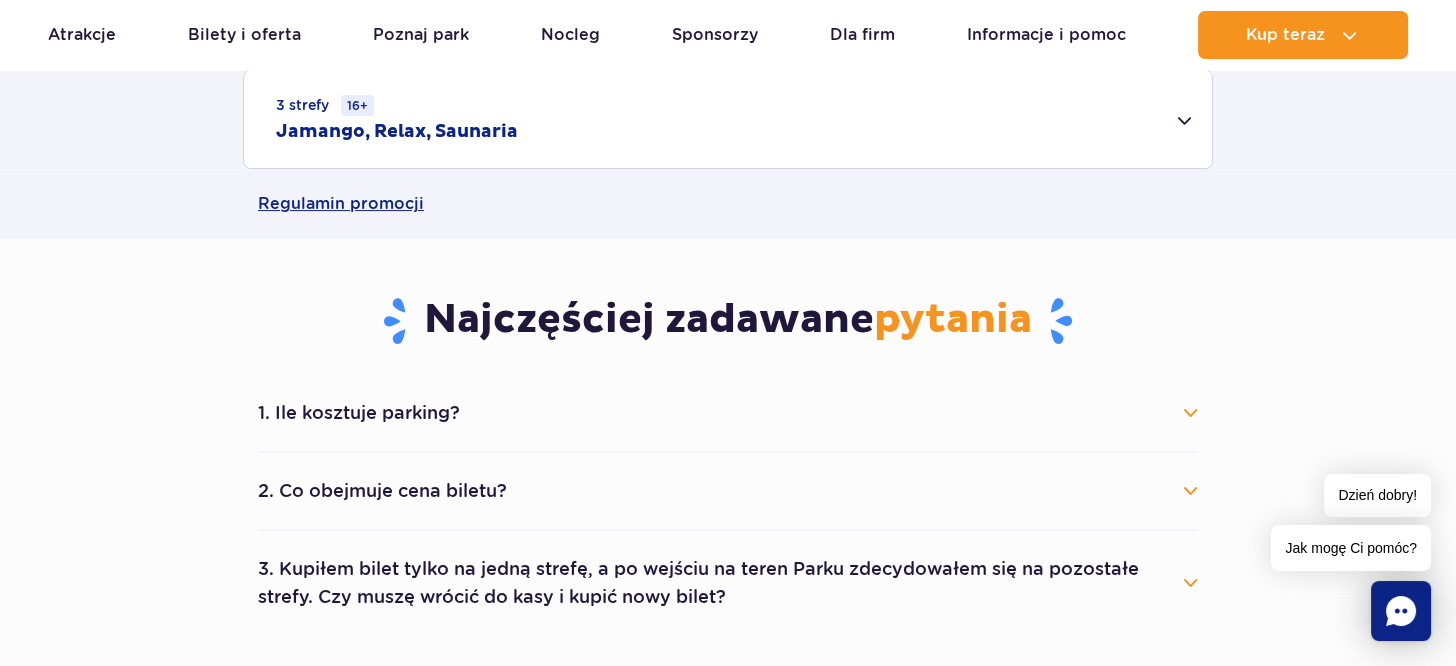 click on "1. Ile kosztuje parking?" at bounding box center (728, 413) 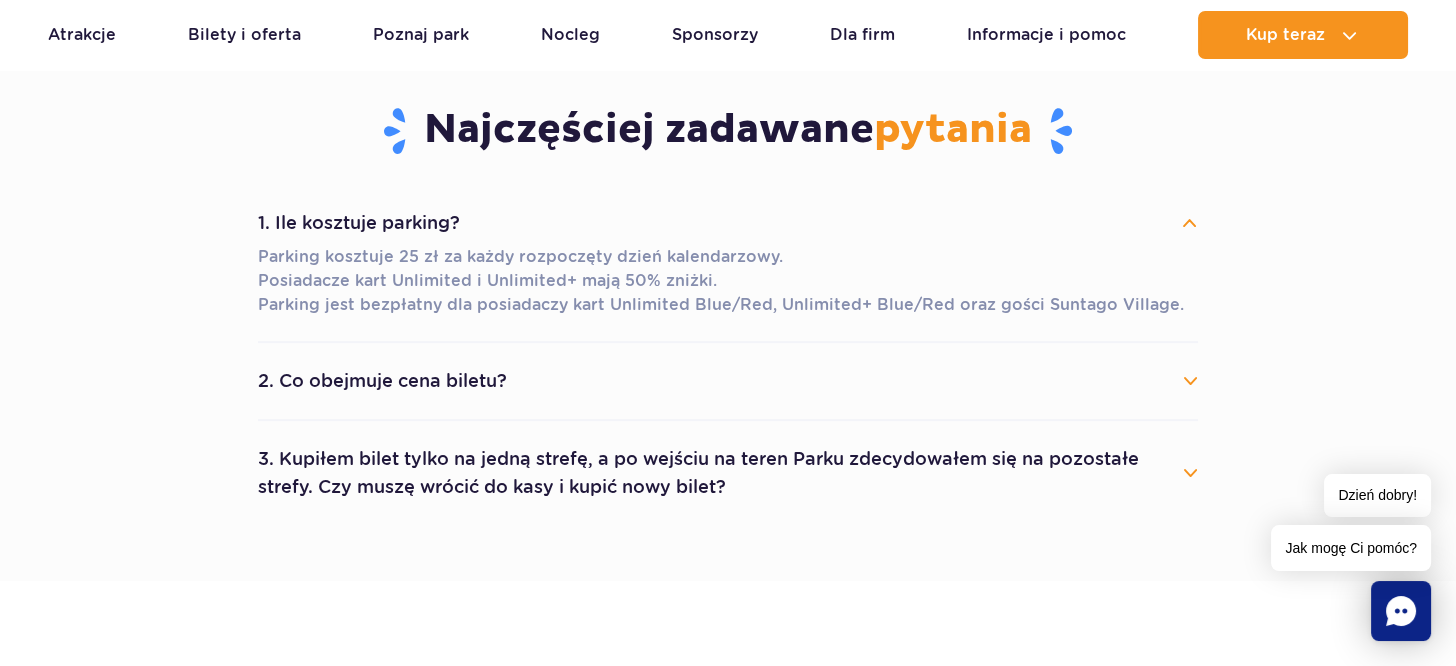 scroll, scrollTop: 1104, scrollLeft: 0, axis: vertical 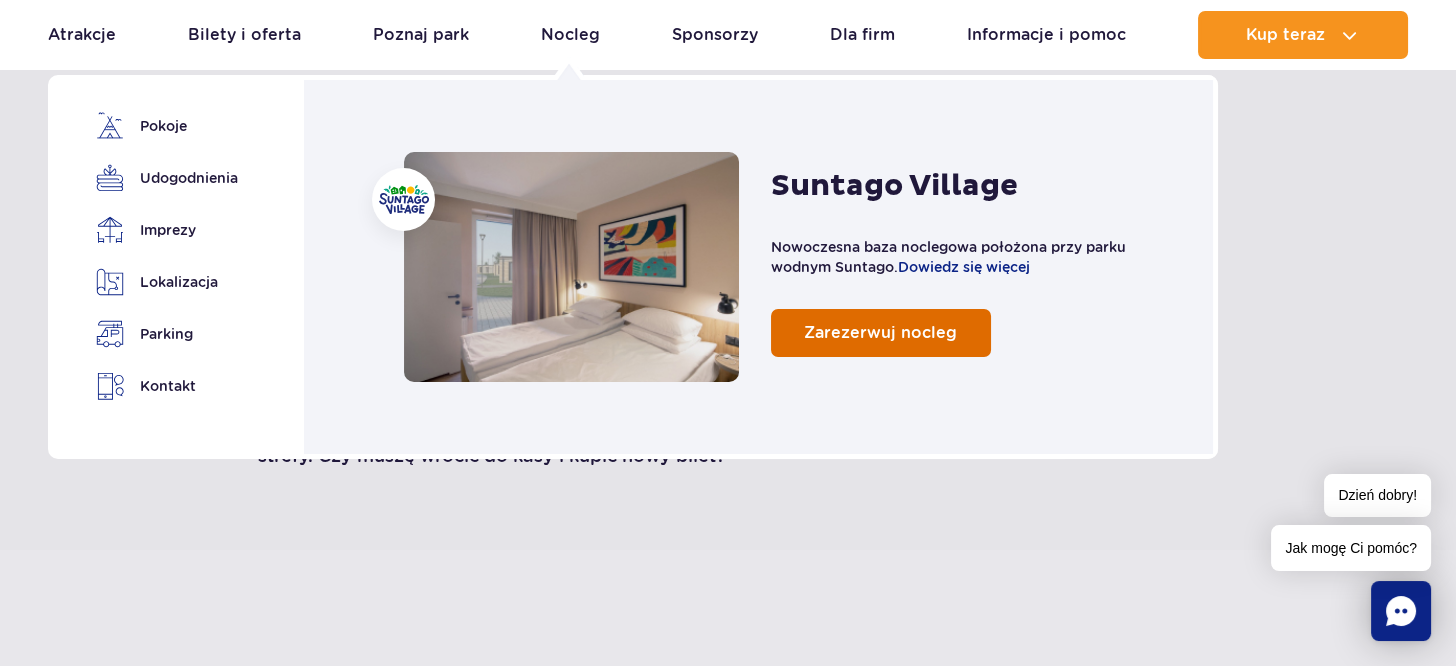 click on "Zarezerwuj nocleg" at bounding box center (880, 332) 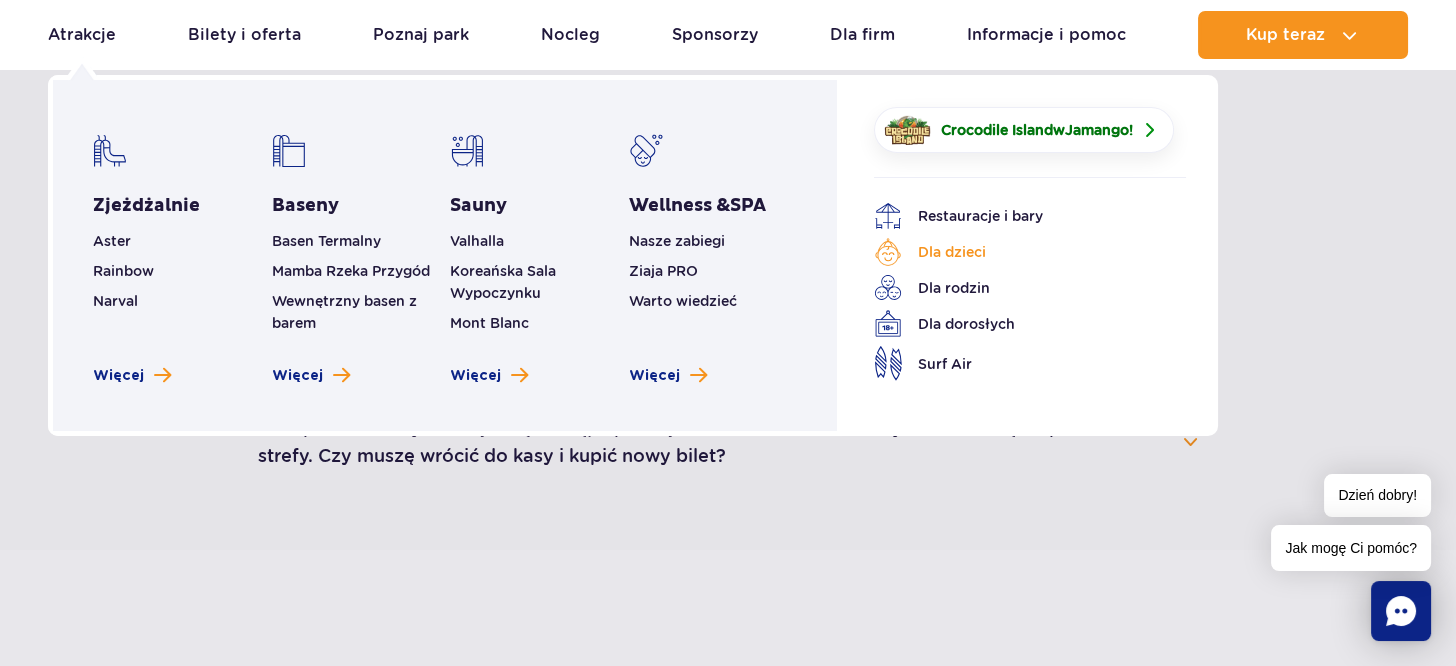click on "Dla dzieci" at bounding box center (1015, 252) 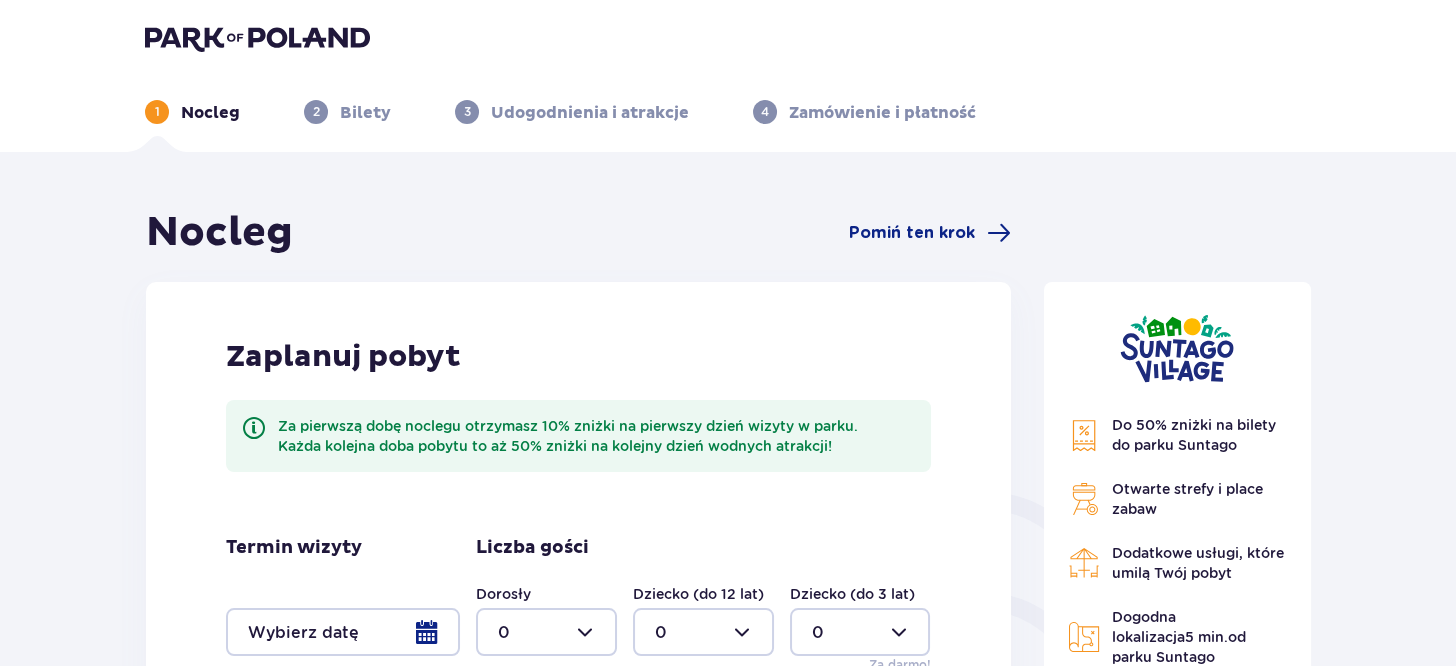 scroll, scrollTop: 3, scrollLeft: 0, axis: vertical 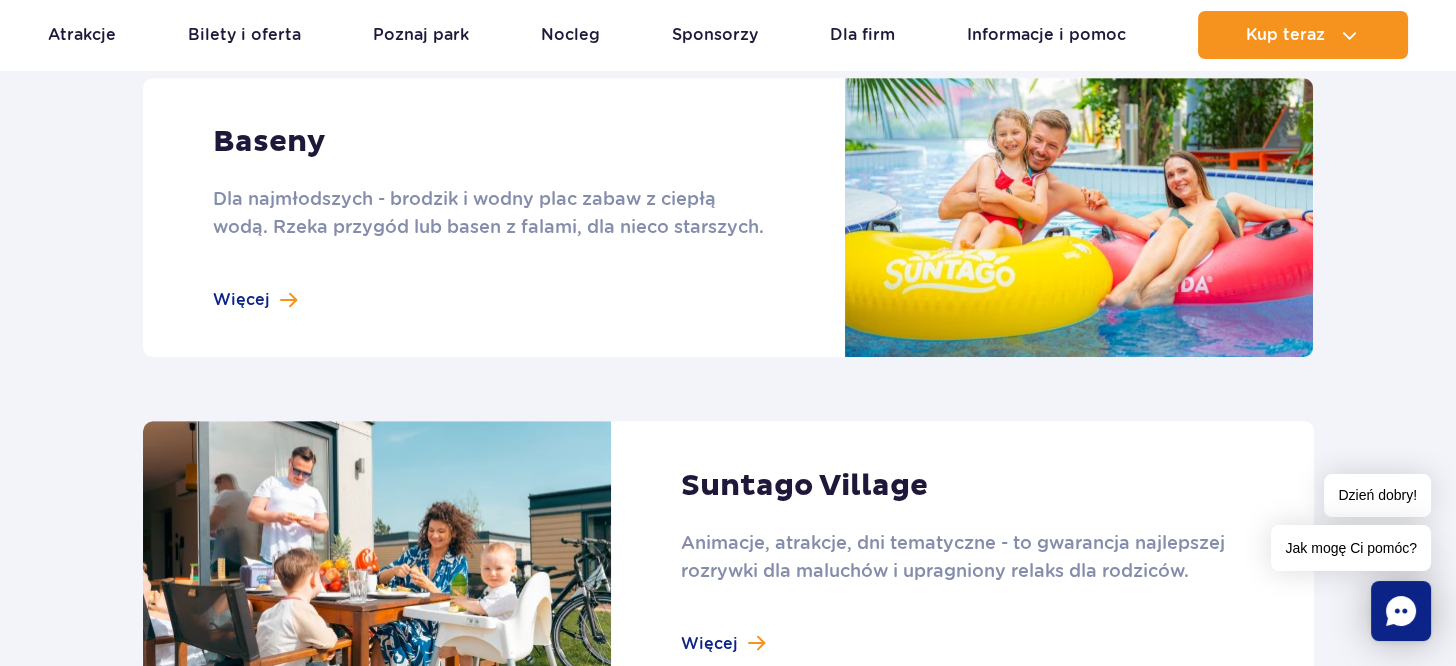 click at bounding box center [728, 217] 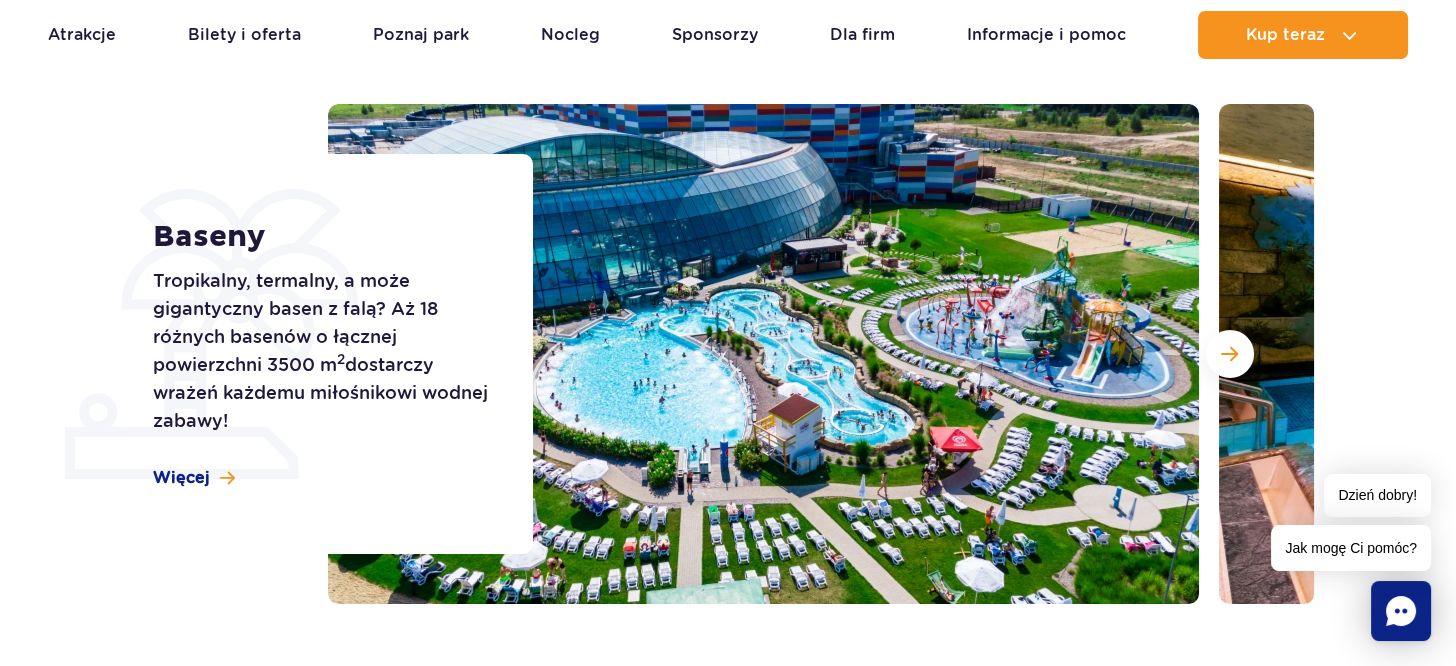 scroll, scrollTop: 331, scrollLeft: 0, axis: vertical 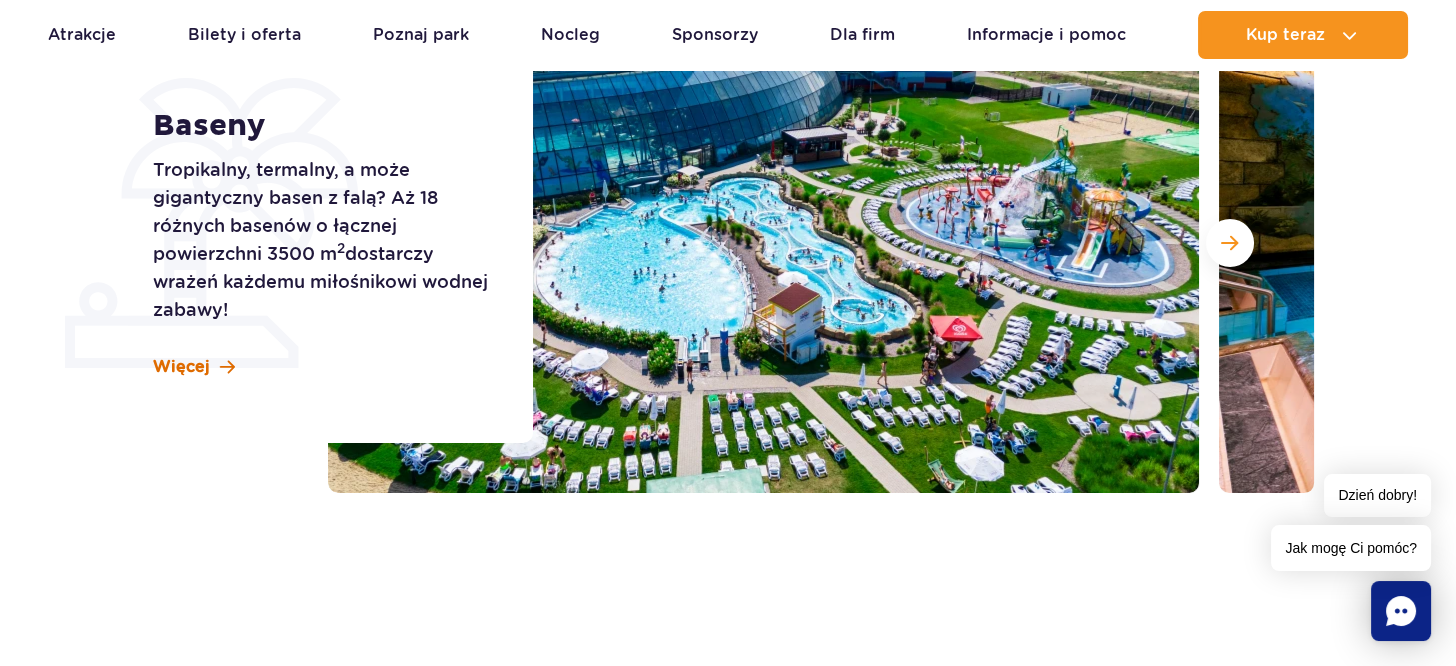 click on "Więcej" at bounding box center (181, 367) 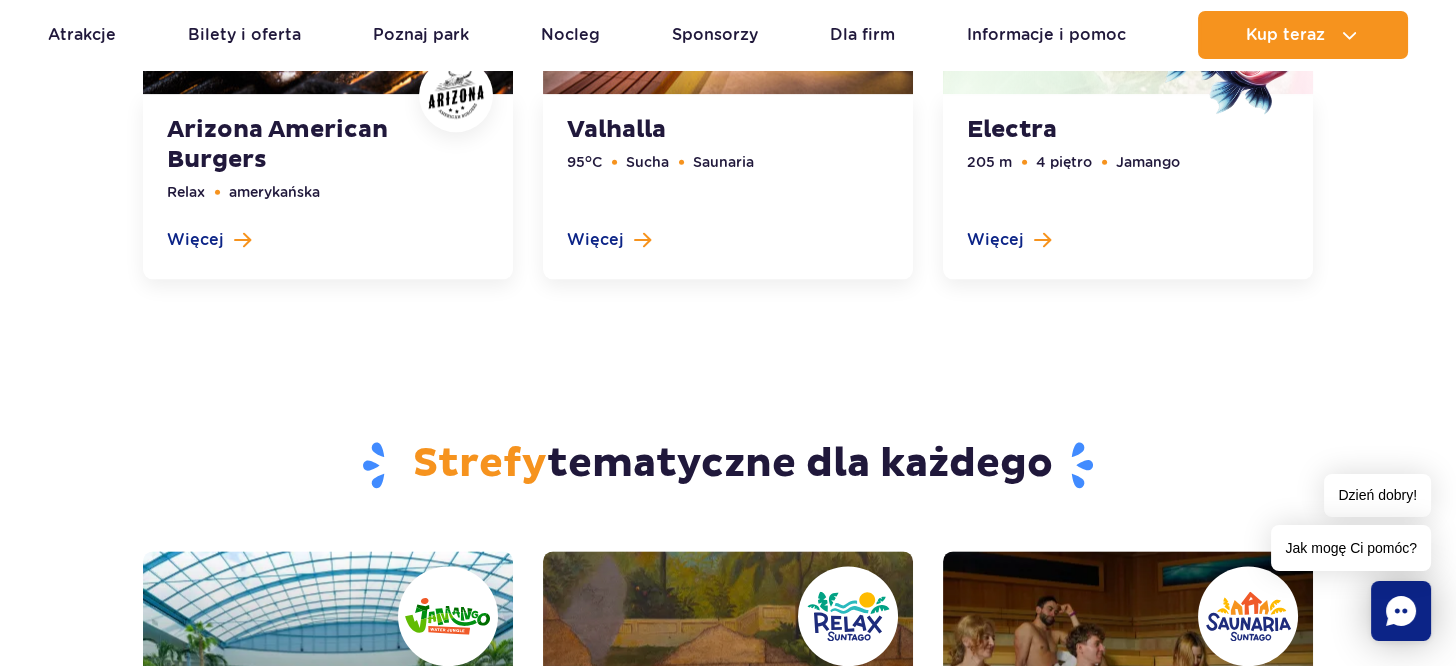 scroll, scrollTop: 4982, scrollLeft: 0, axis: vertical 